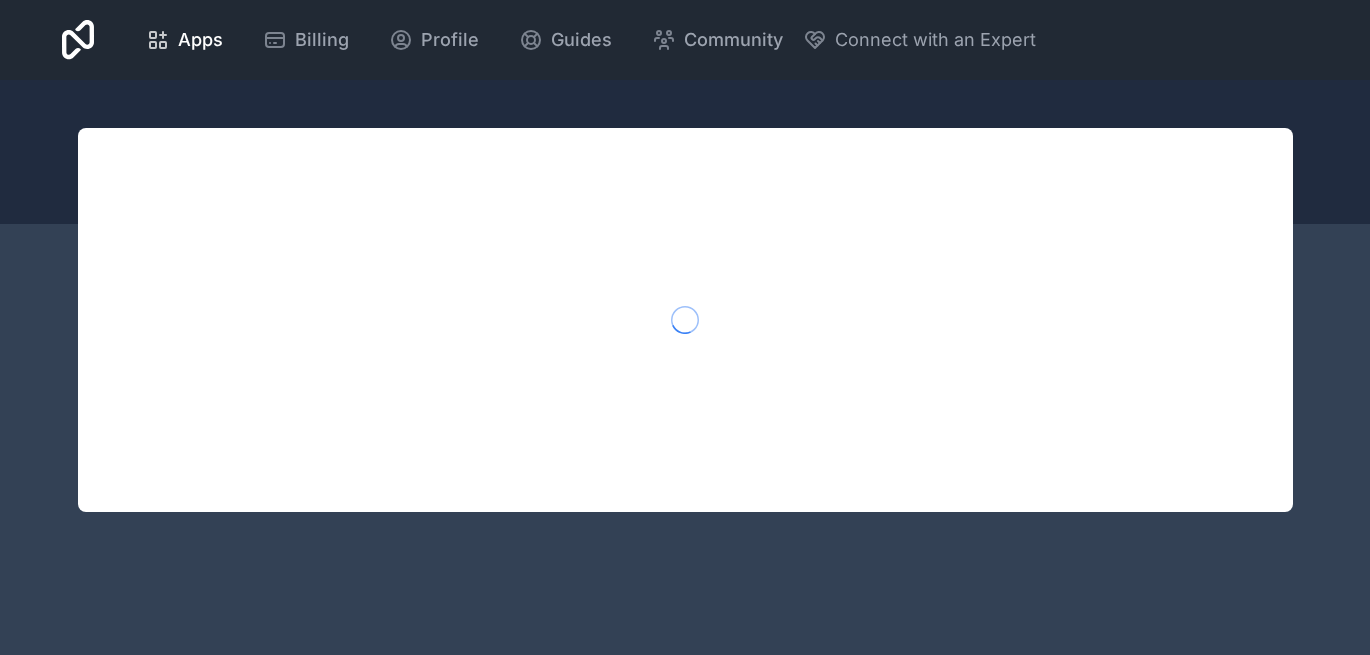 scroll, scrollTop: 0, scrollLeft: 0, axis: both 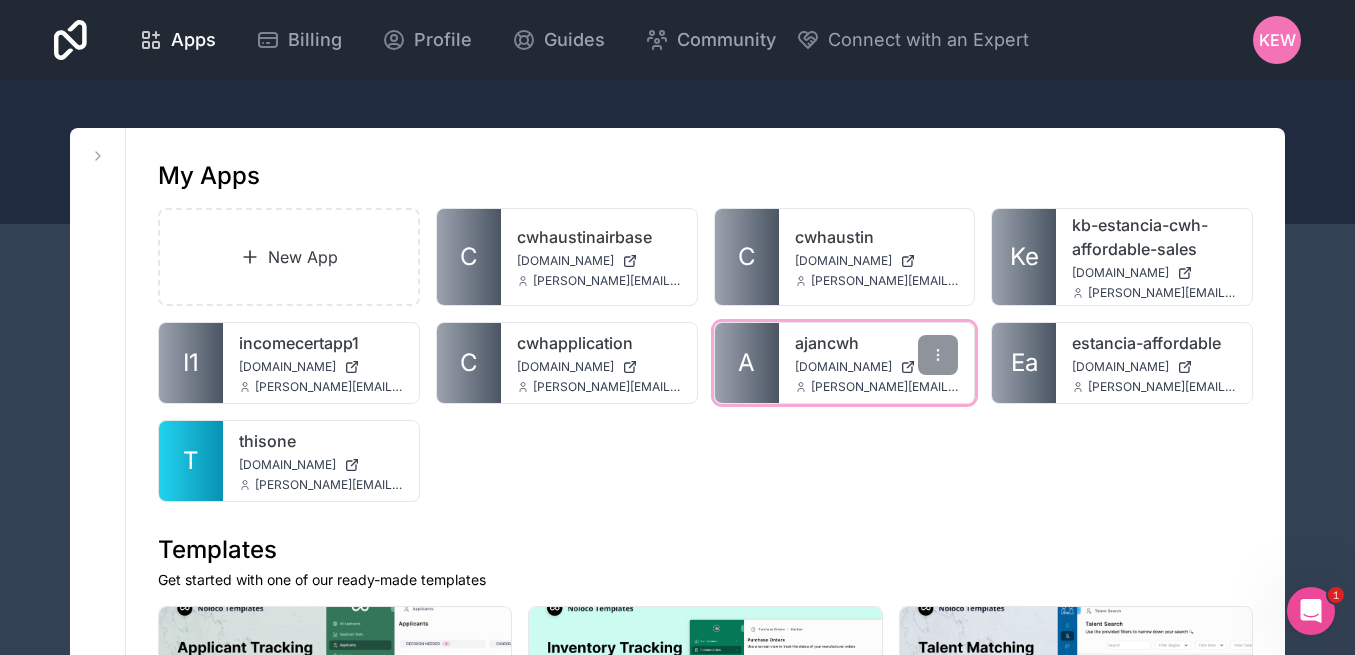 click on "[DOMAIN_NAME]" at bounding box center (843, 367) 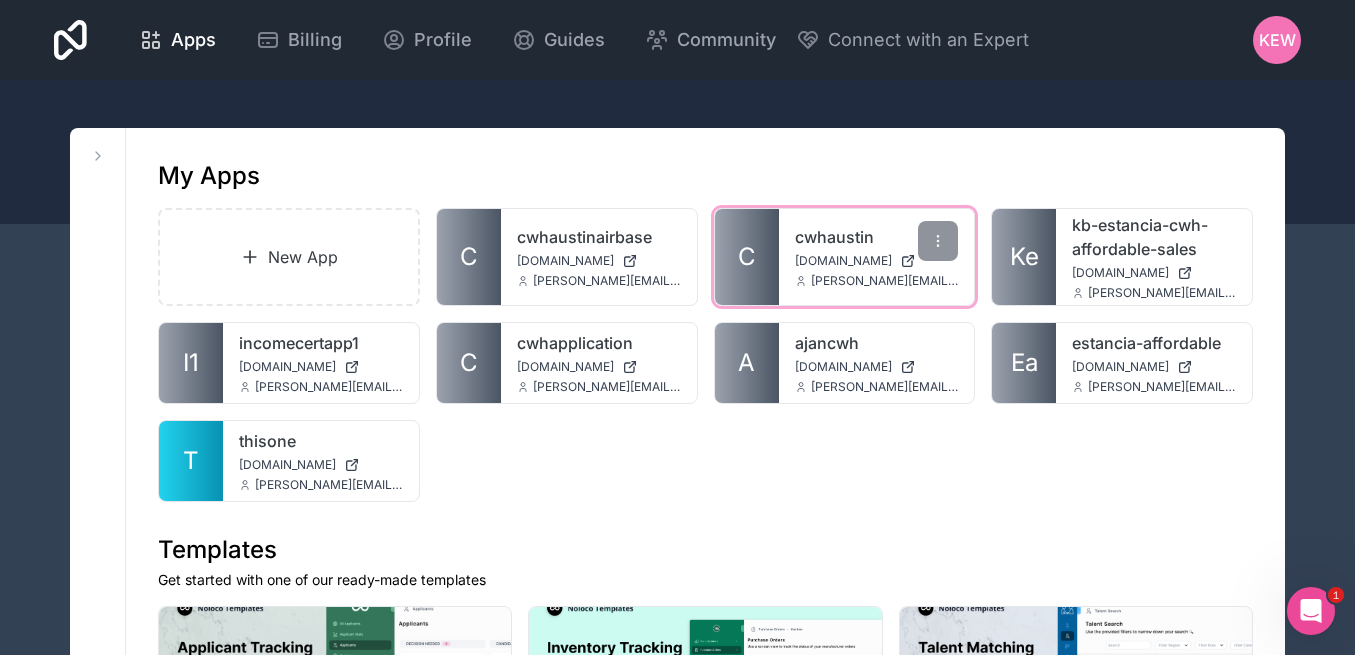 click on "cwhaustin" at bounding box center (877, 237) 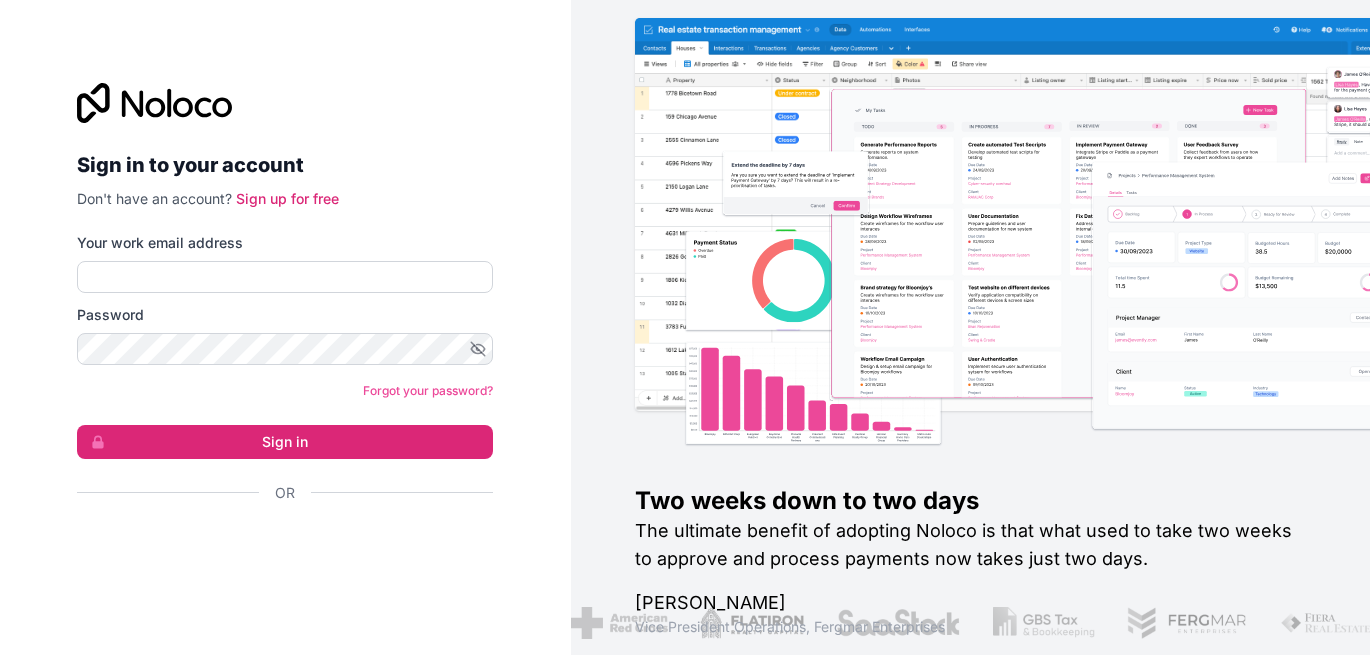 scroll, scrollTop: 0, scrollLeft: 0, axis: both 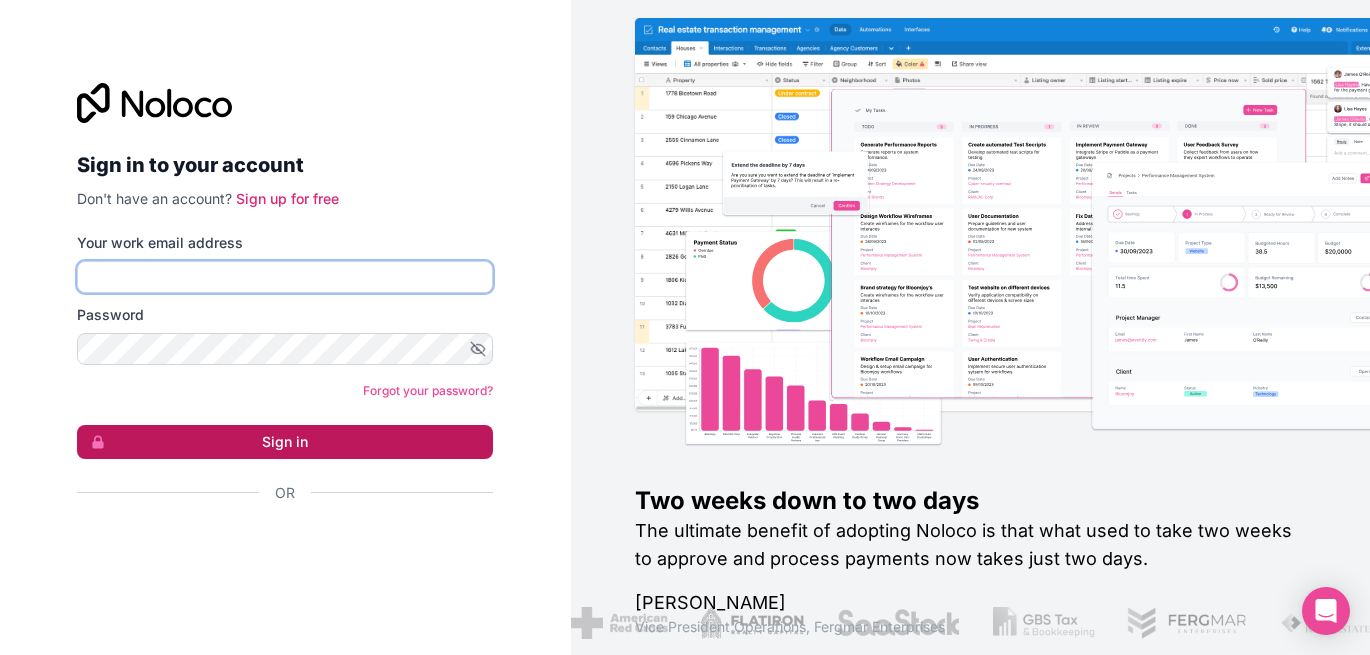 type on "[PERSON_NAME][EMAIL_ADDRESS][DOMAIN_NAME]" 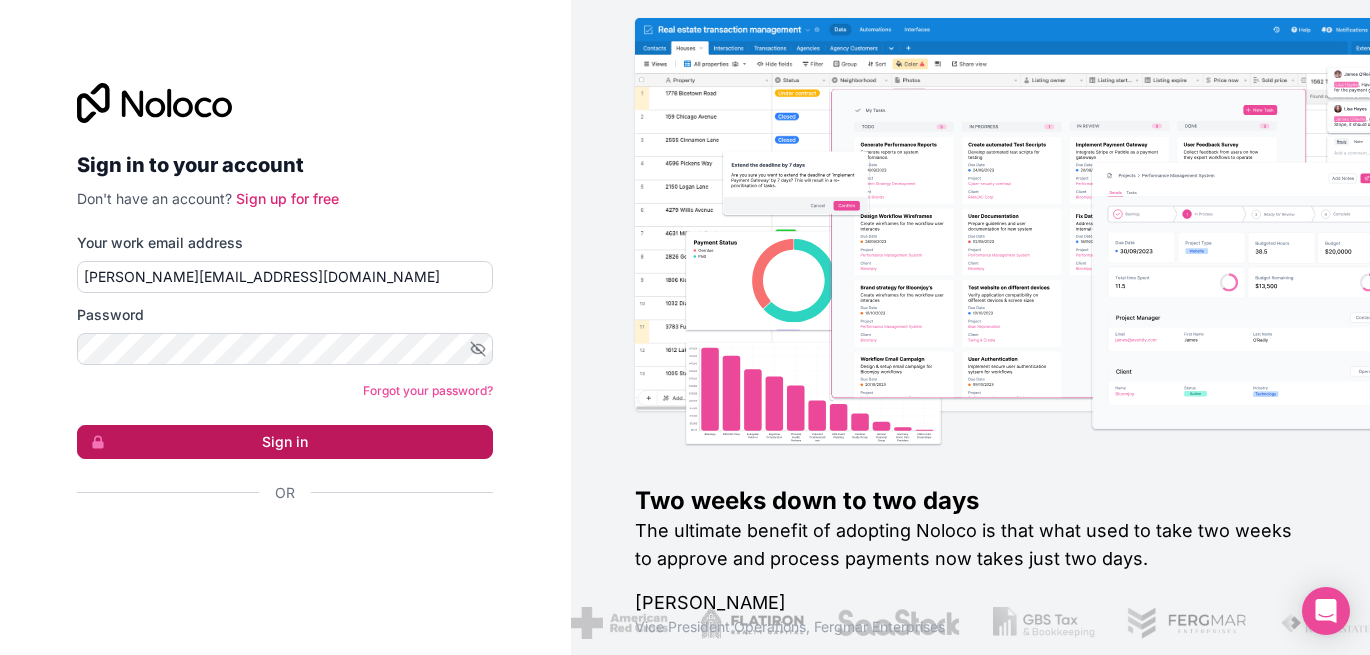 click on "Sign in" at bounding box center [285, 442] 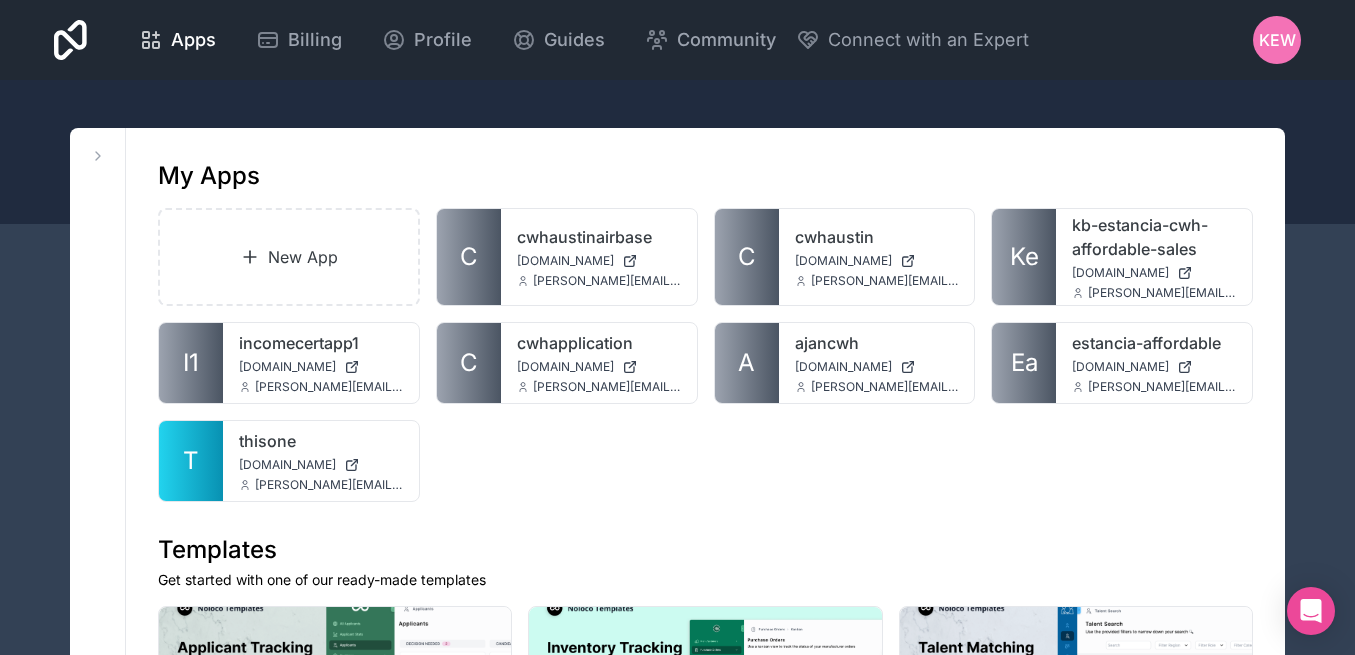 click on "KEW" at bounding box center [1277, 40] 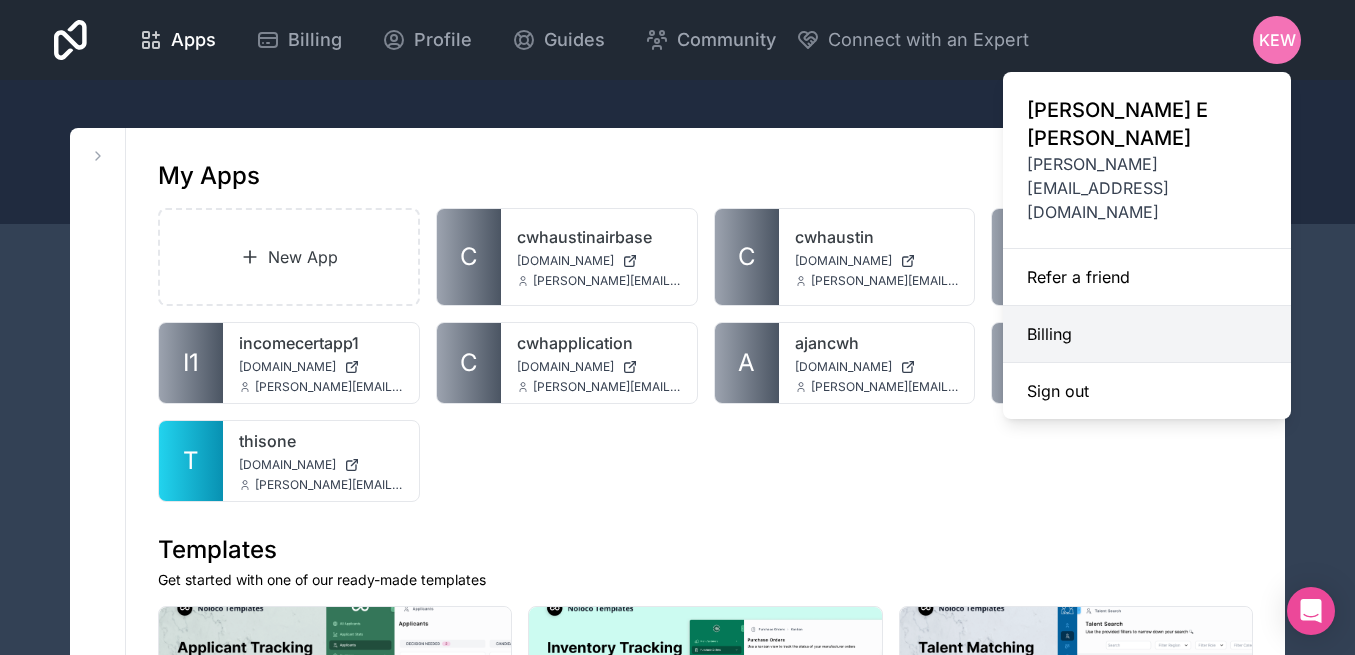 click on "Billing" at bounding box center [1147, 334] 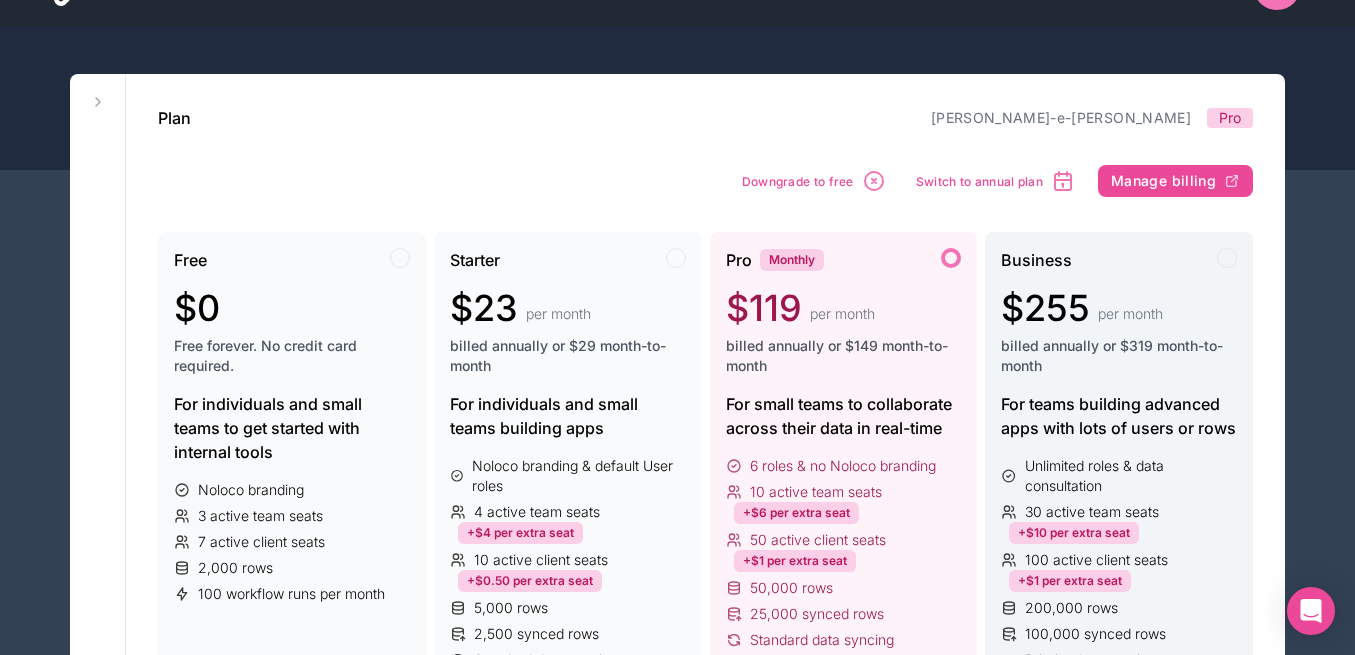 scroll, scrollTop: 100, scrollLeft: 0, axis: vertical 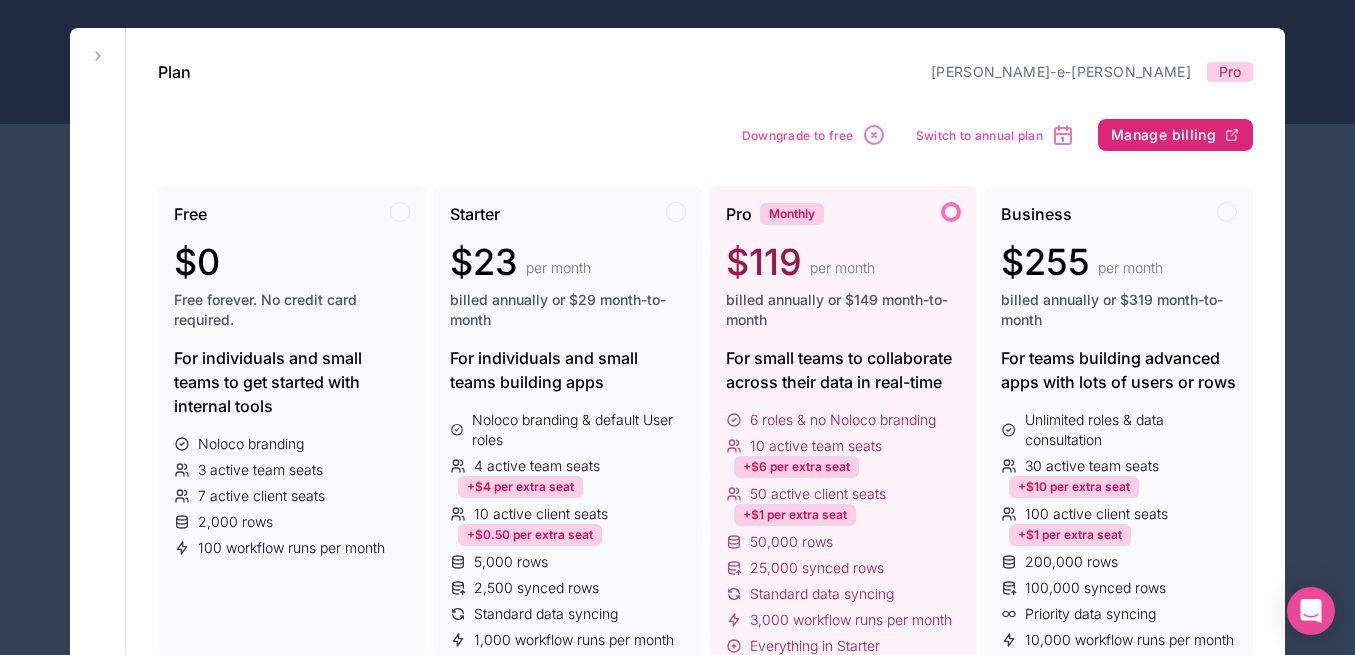 click on "Manage billing" at bounding box center [1163, 135] 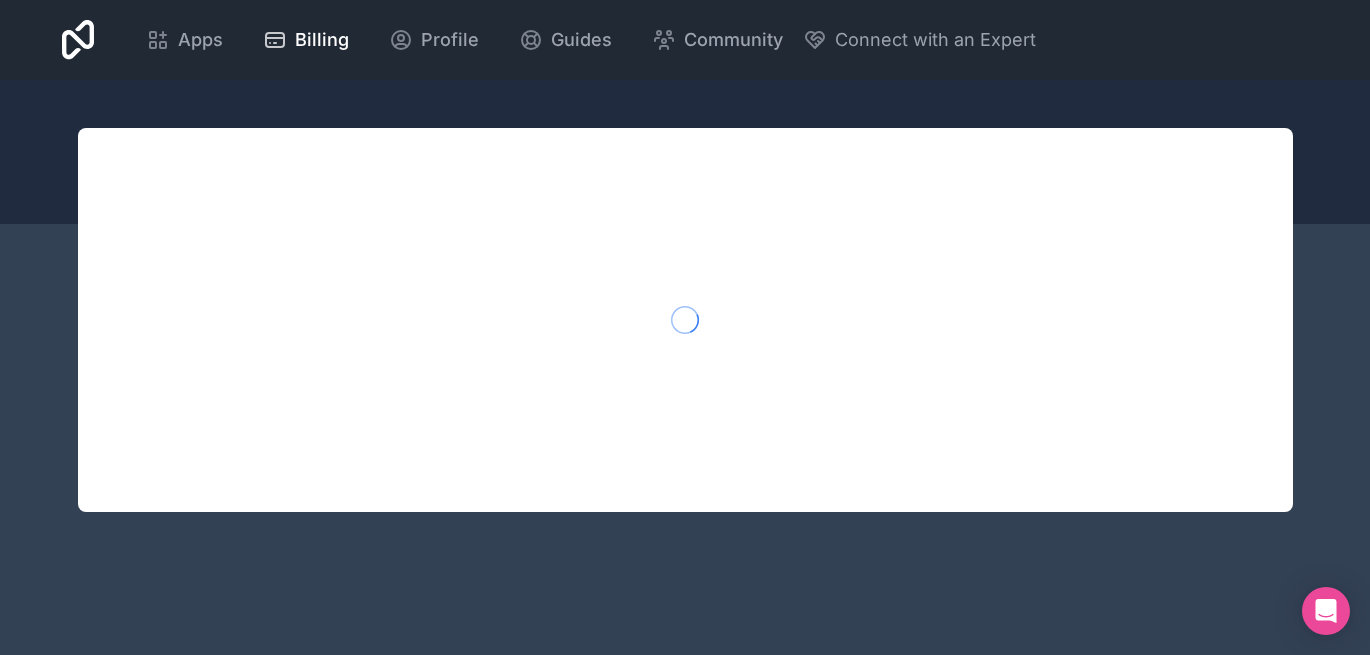 scroll, scrollTop: 0, scrollLeft: 0, axis: both 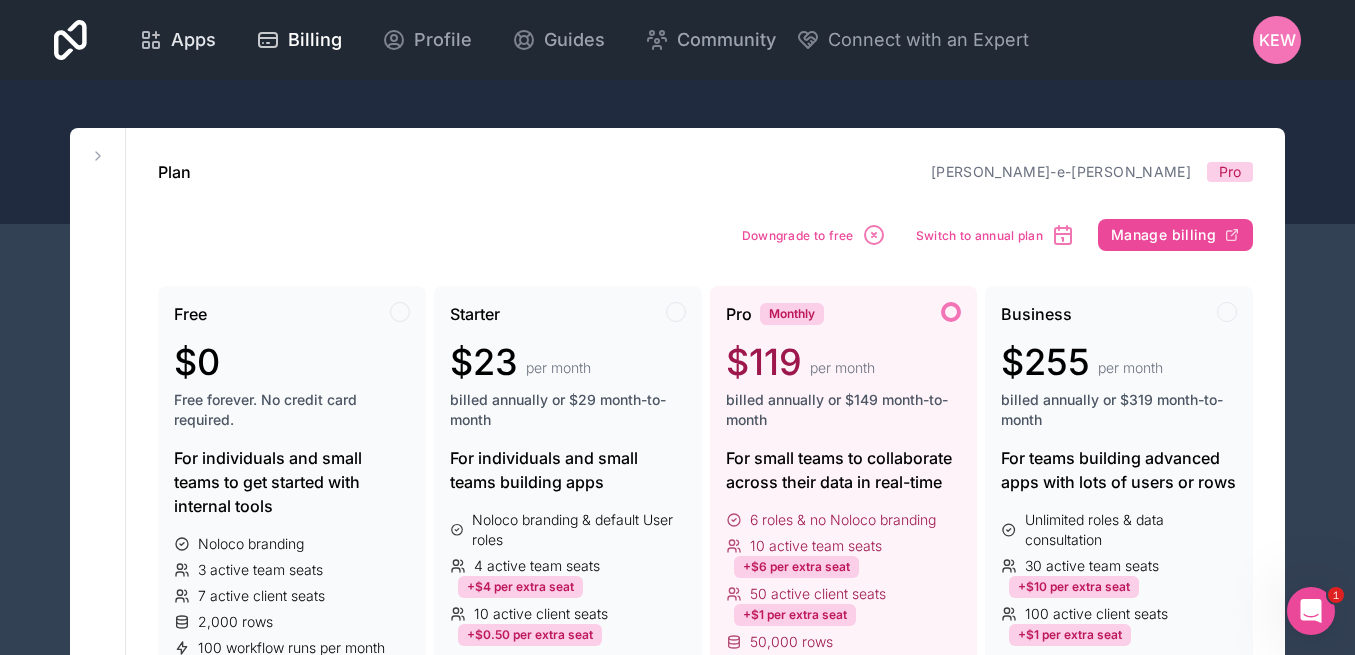 click on "Apps" at bounding box center [193, 40] 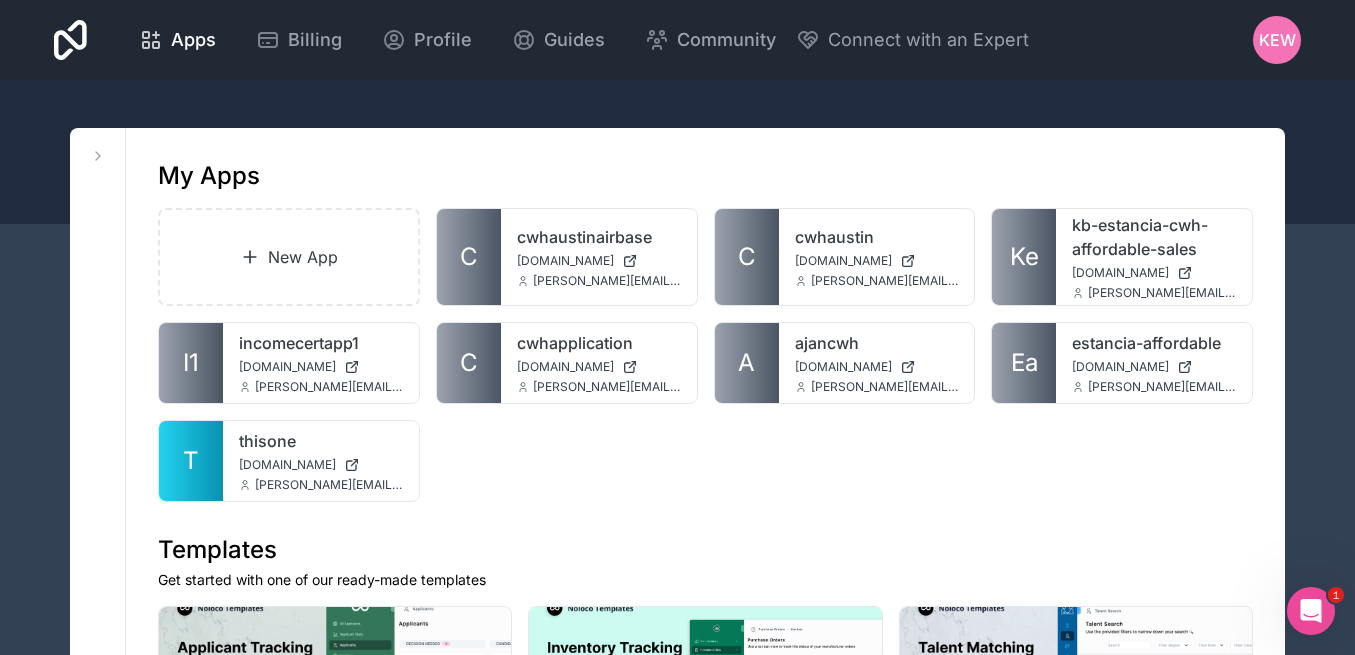 click on "KEW" at bounding box center [1277, 40] 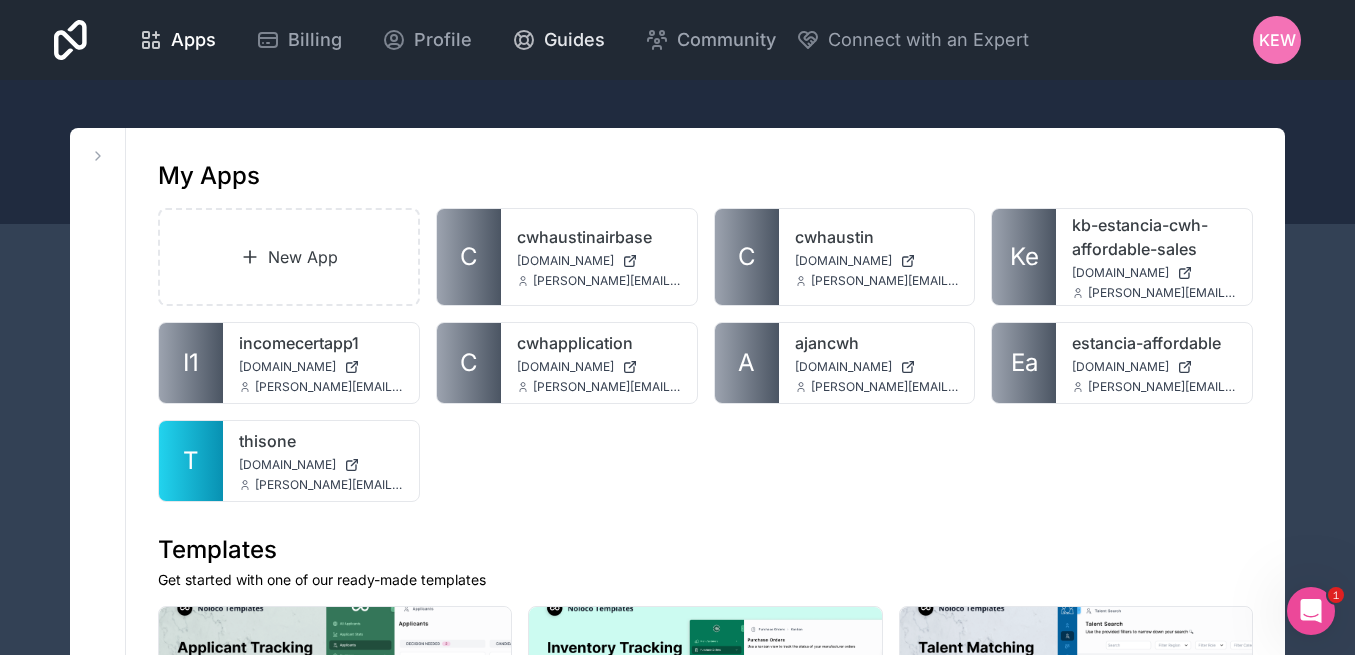click on "Guides" at bounding box center (574, 40) 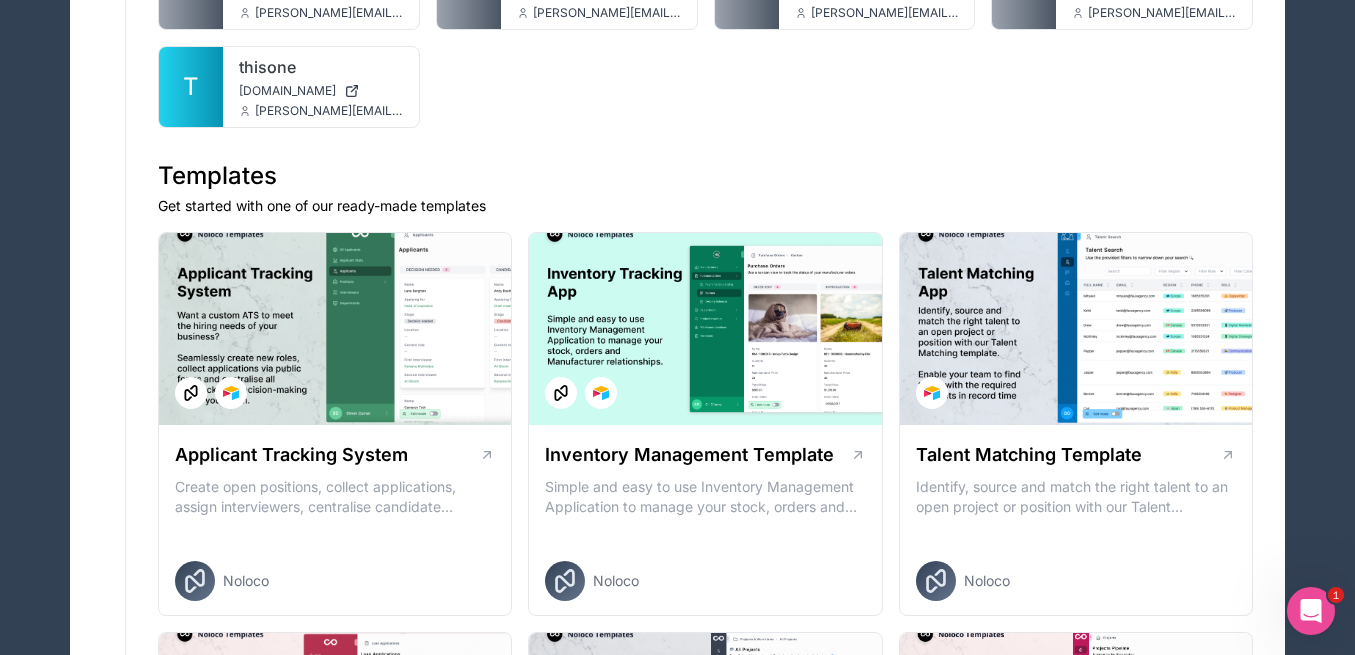 scroll, scrollTop: 0, scrollLeft: 0, axis: both 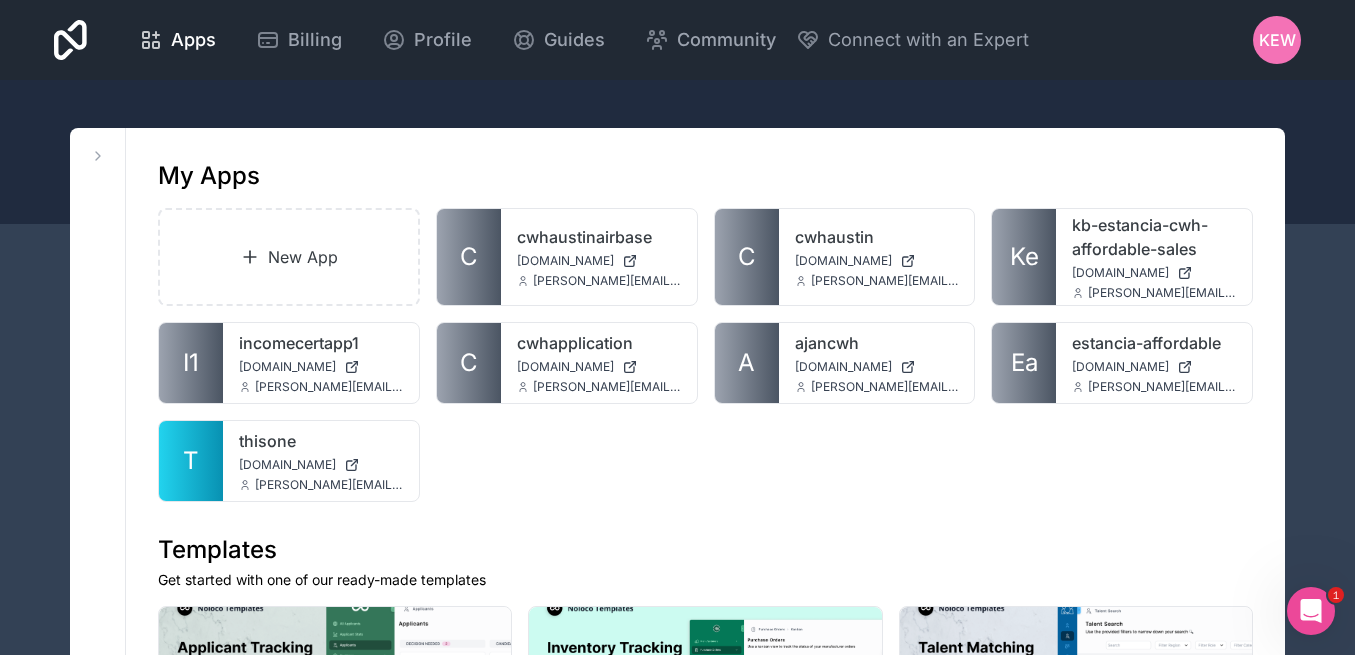 click on "Apps Billing Profile Guides Community Connect with an Expert KEW Billing Profile Guides Community Connect with an Expert Refer a friend Sign out" at bounding box center [677, 40] 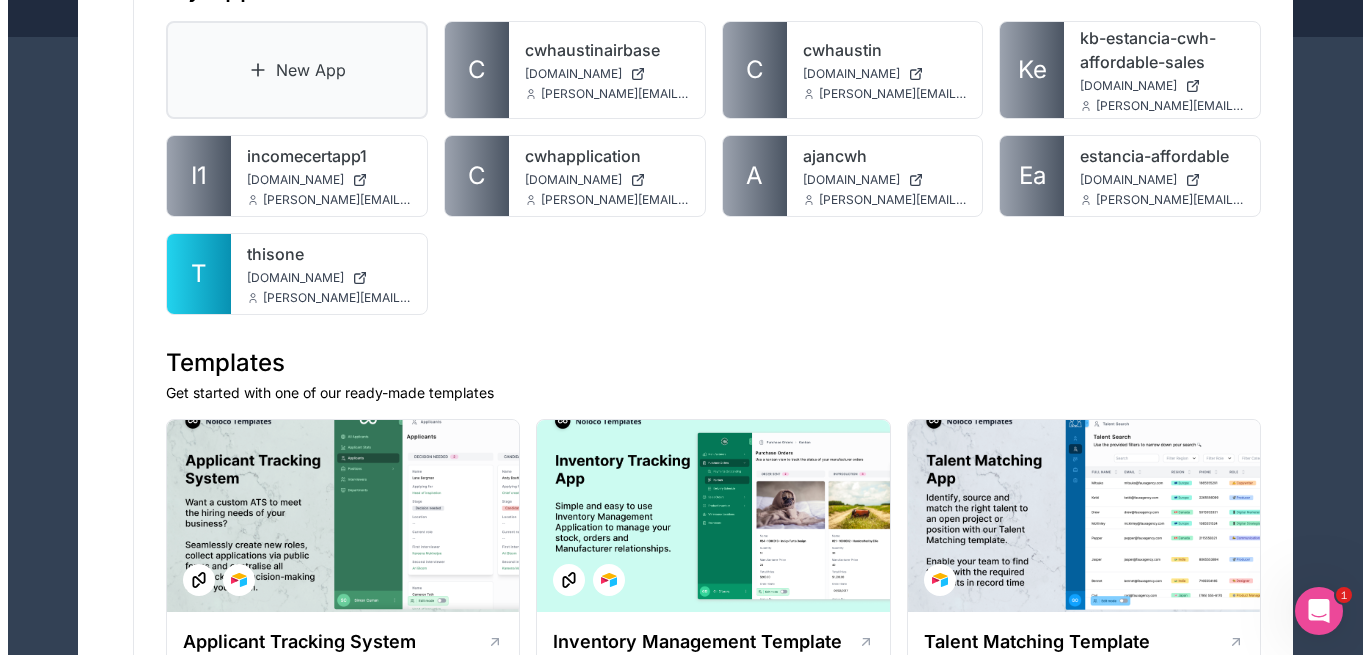 scroll, scrollTop: 0, scrollLeft: 0, axis: both 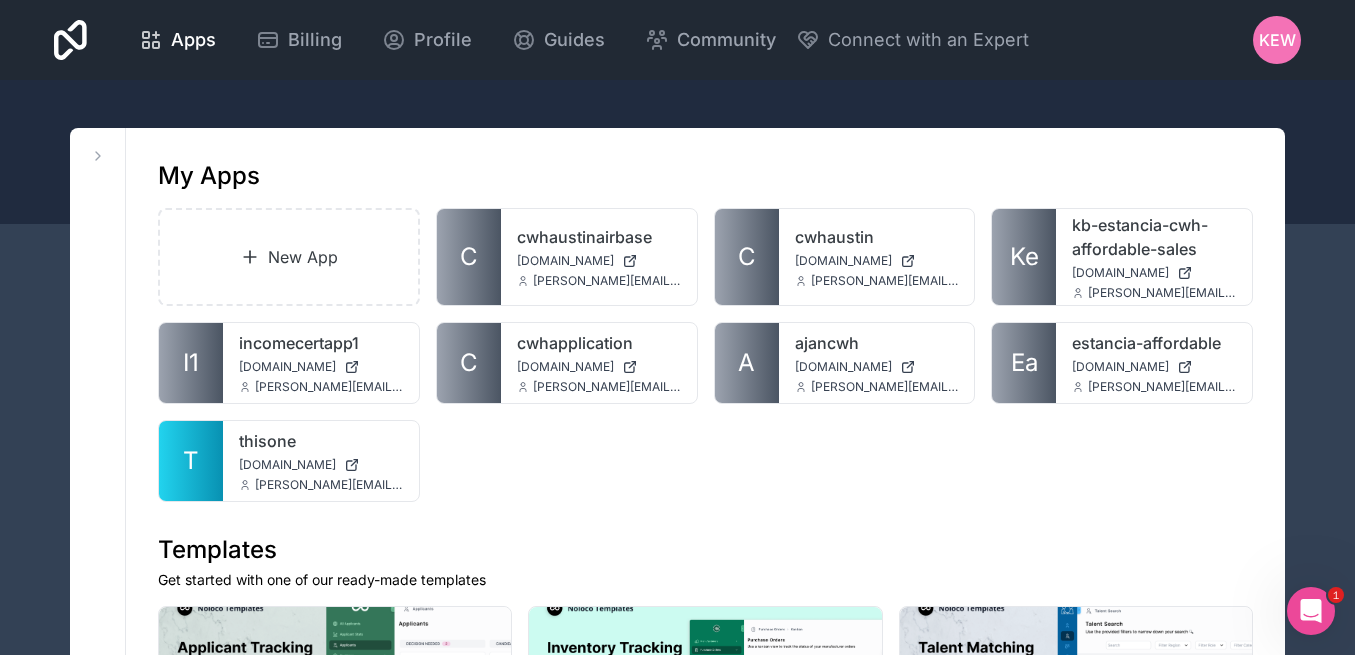 click on "Apps Billing Profile Guides Community Connect with an Expert KEW Billing Profile Guides Community Connect with an Expert Refer a friend Sign out" at bounding box center (677, 40) 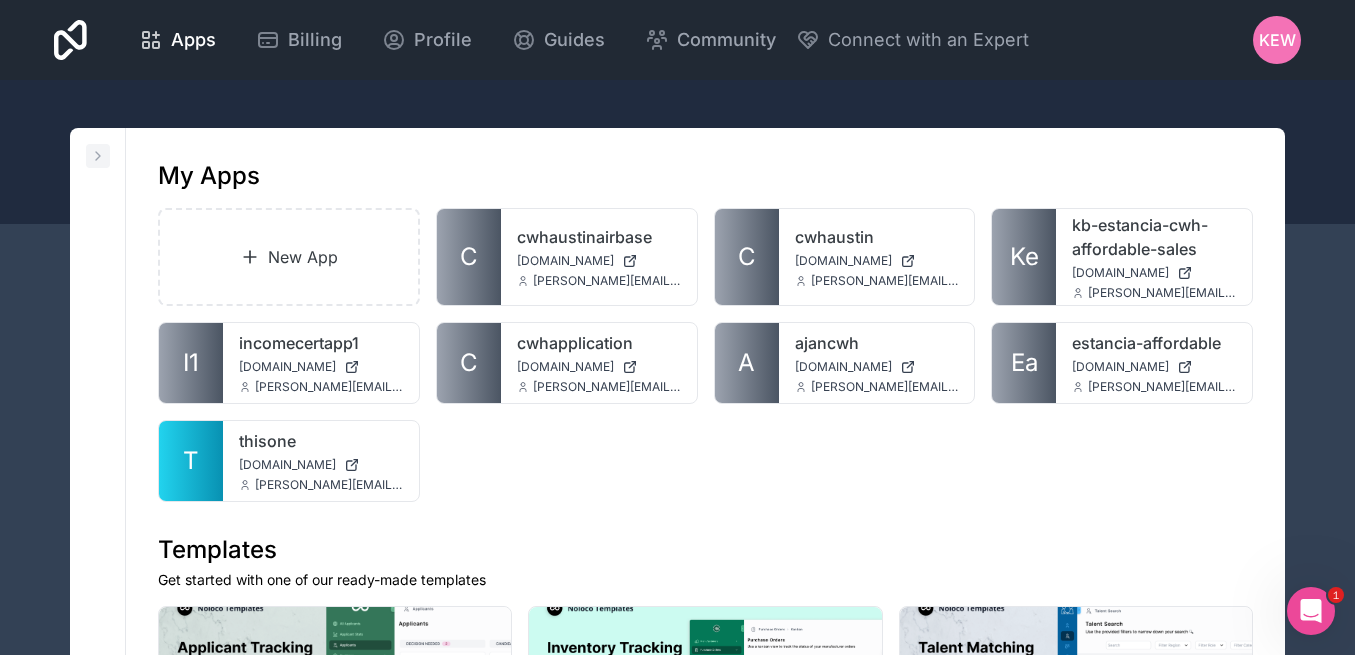 click at bounding box center (98, 156) 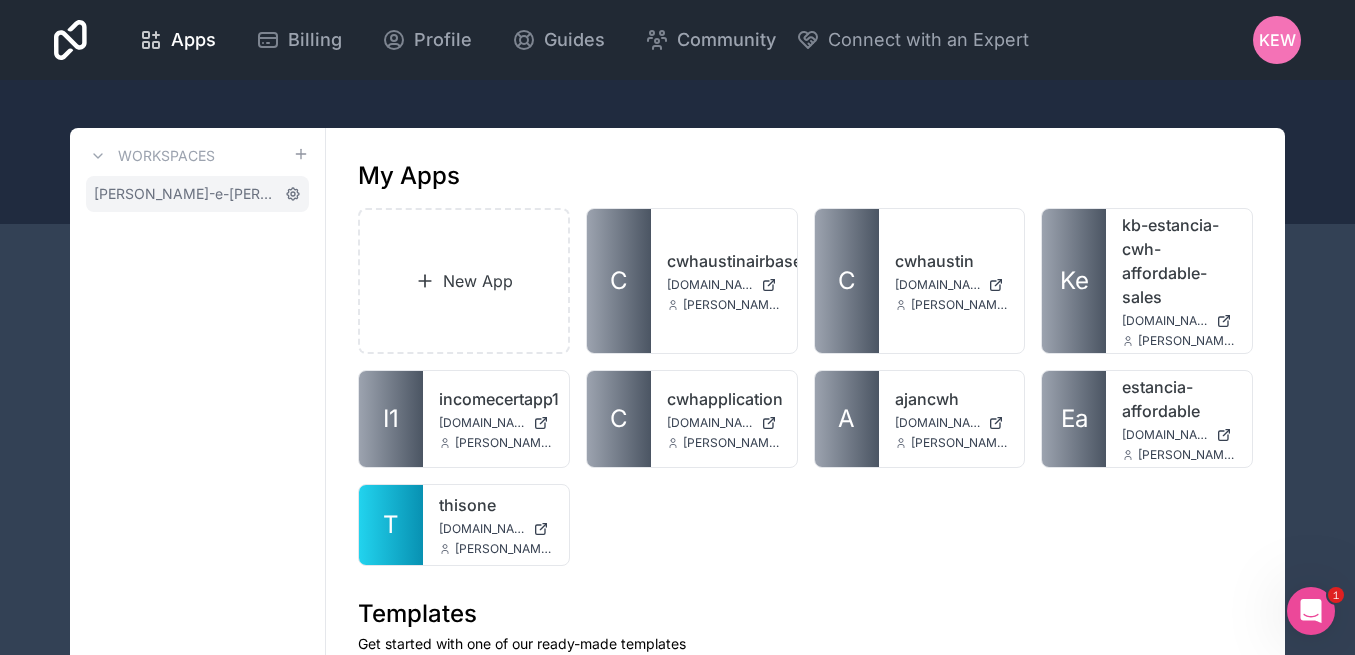 click 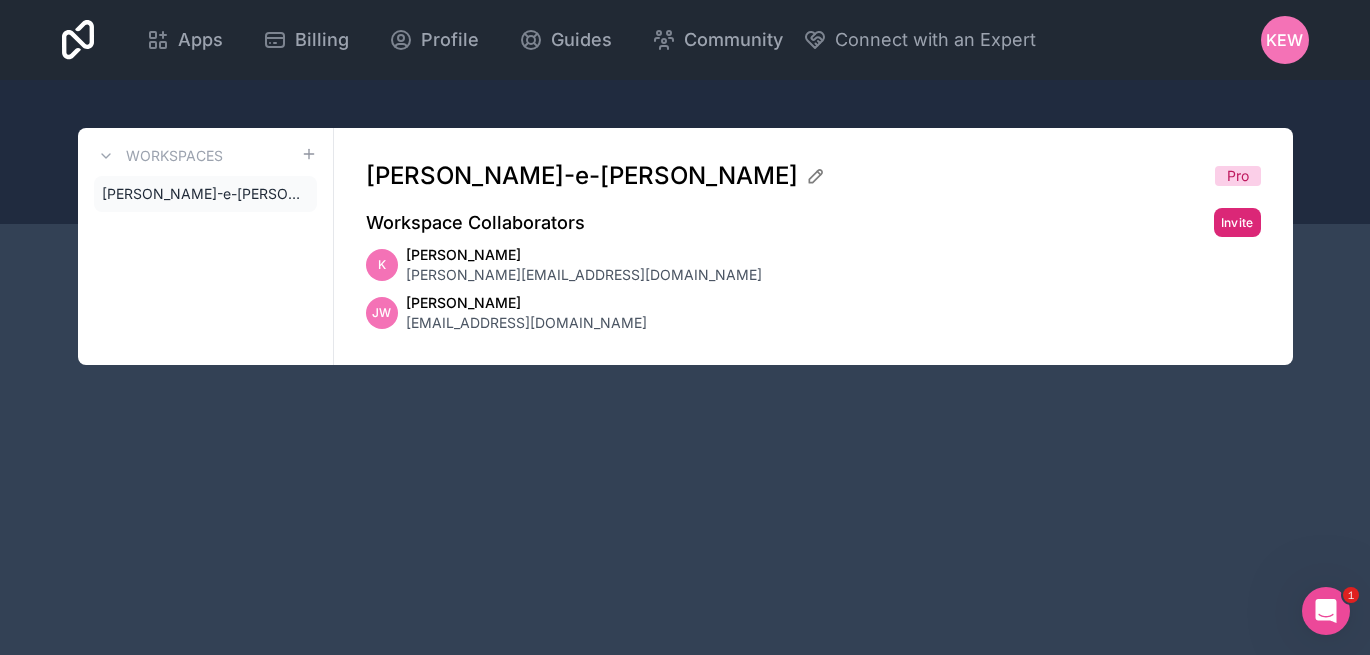 click on "Invite" at bounding box center [1237, 222] 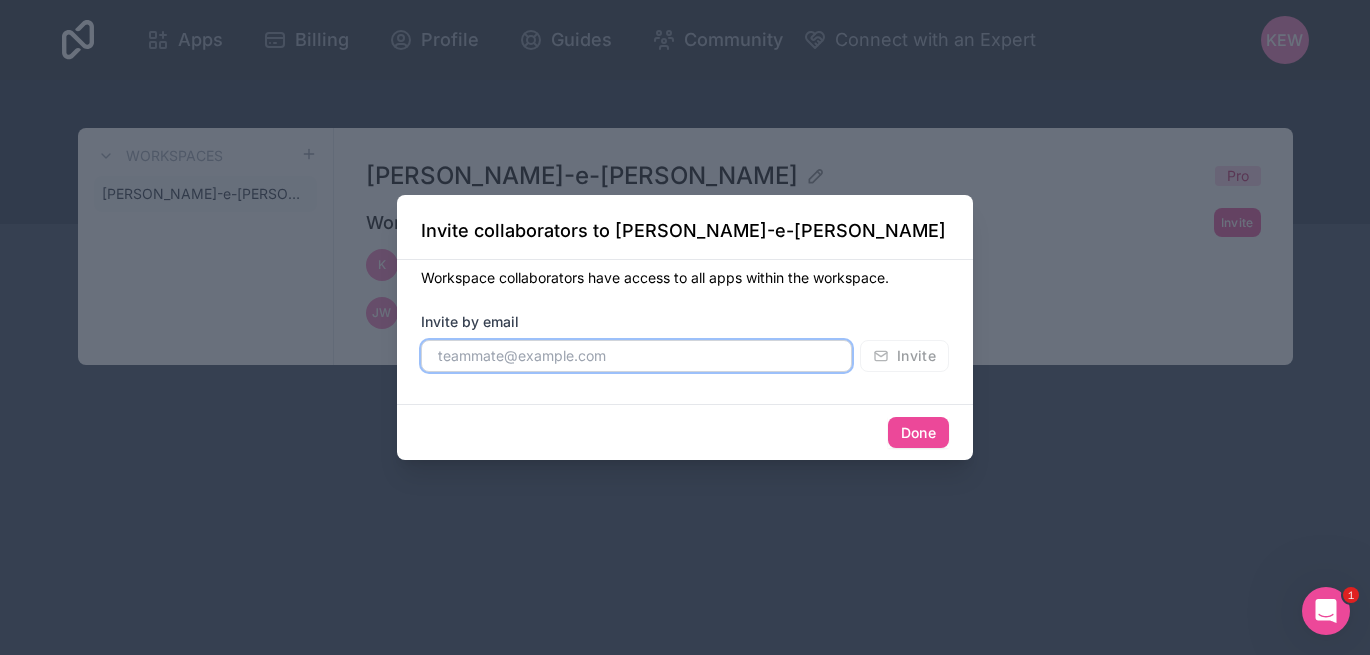 click at bounding box center (636, 356) 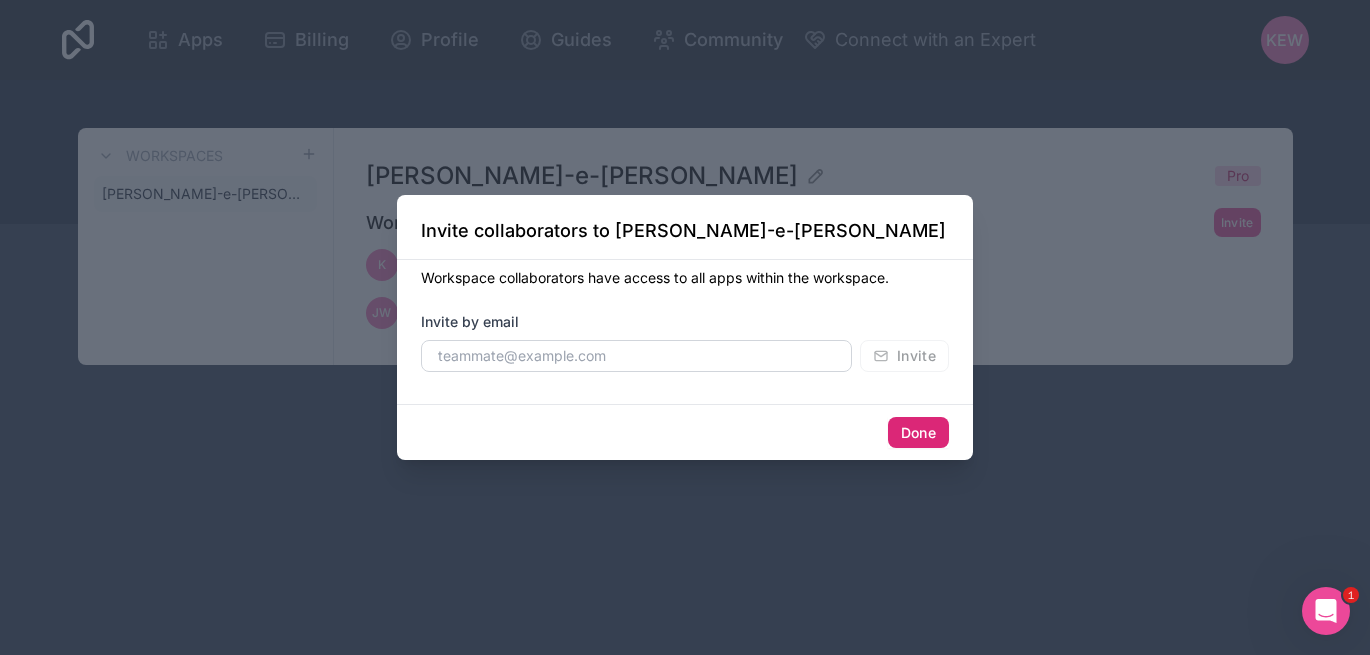 click on "Done" at bounding box center (918, 433) 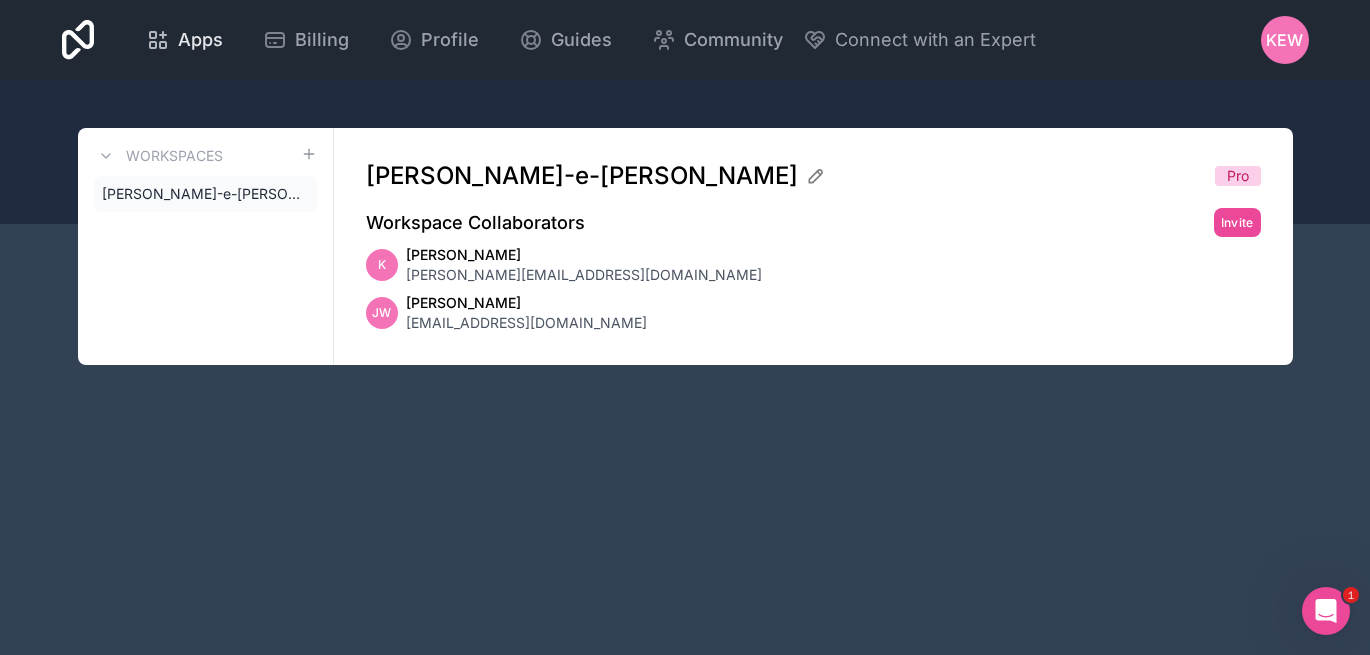click 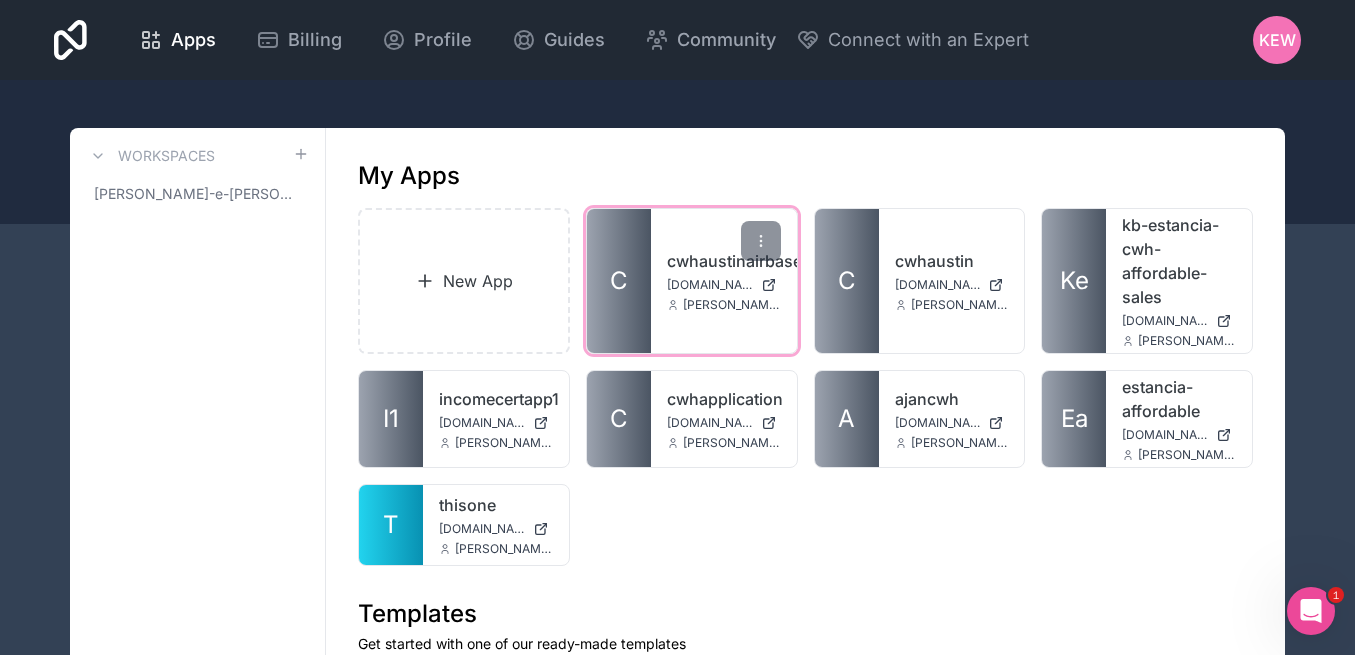 click on "cwhaustinairbase" at bounding box center (724, 261) 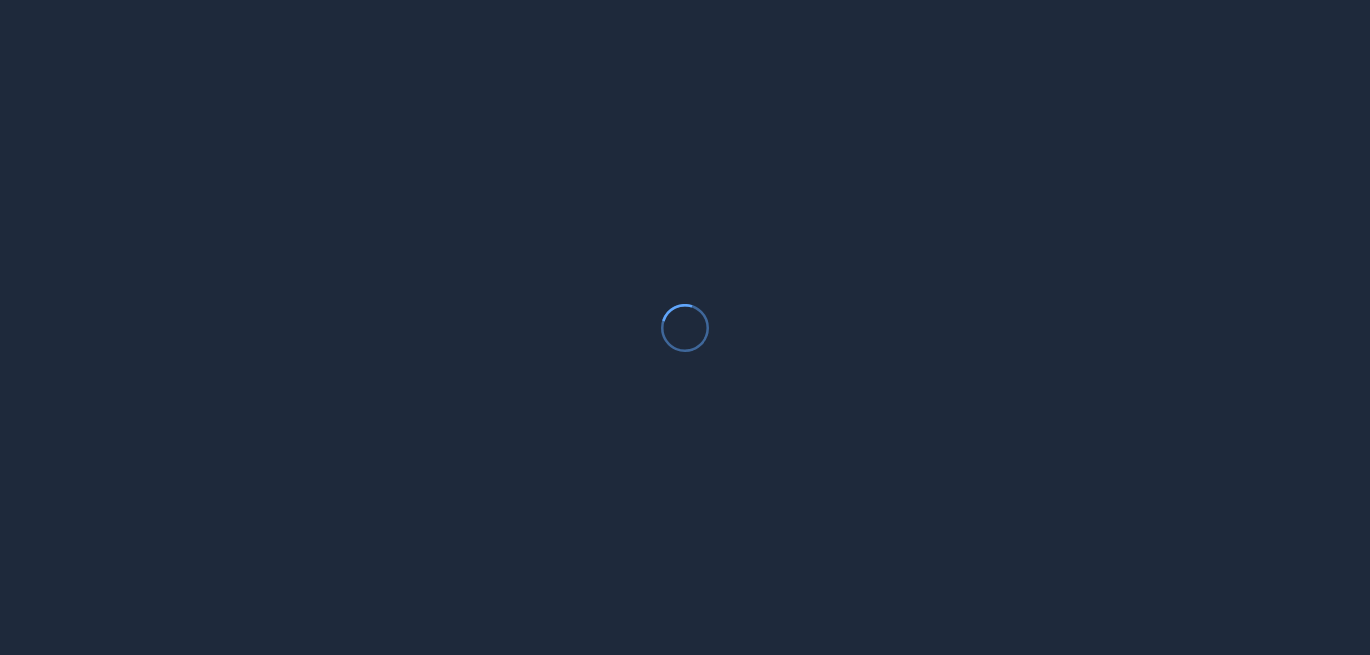 scroll, scrollTop: 0, scrollLeft: 0, axis: both 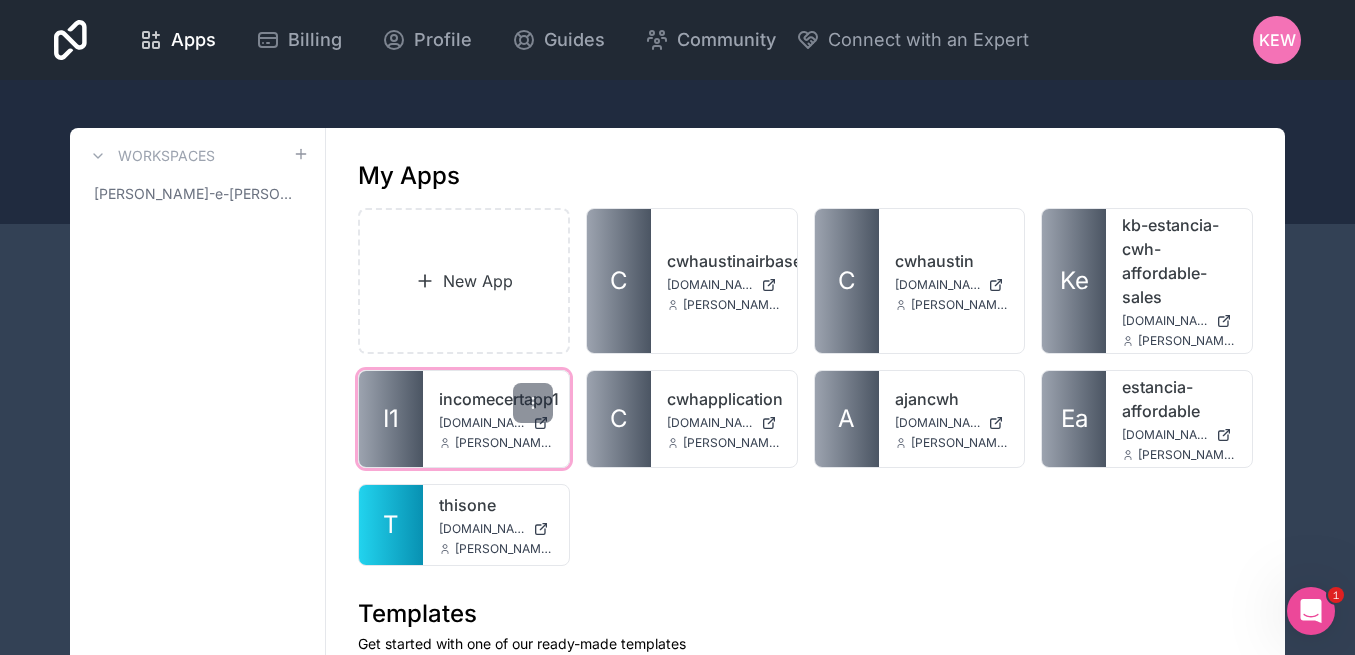 click on "incomecertapp1 incomecertapp1.noloco.co kelly@cwhaustin.com" at bounding box center (496, 419) 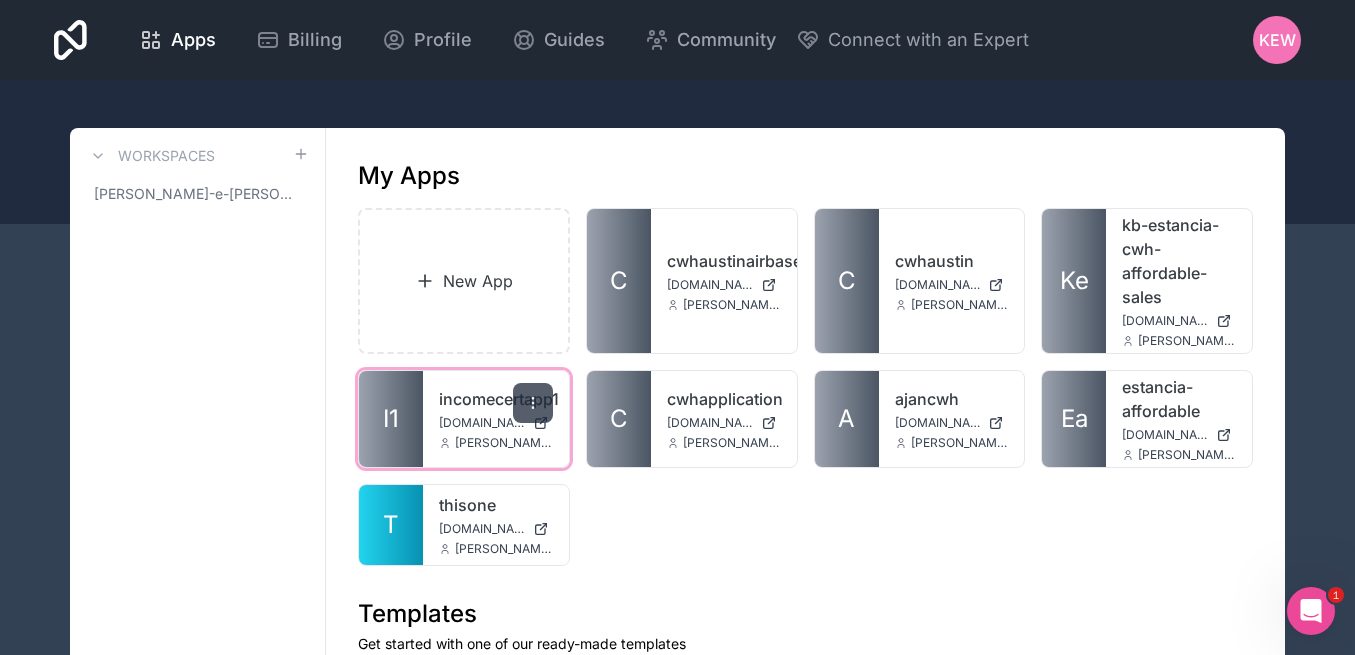 click 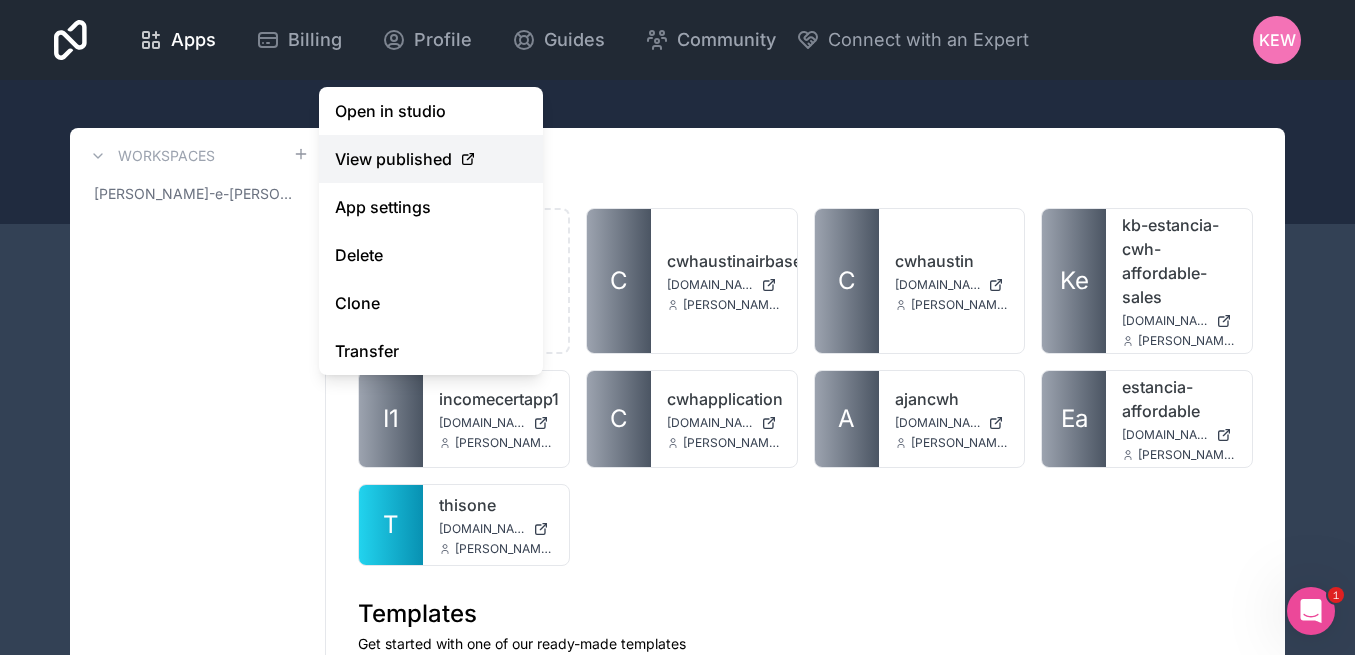 click 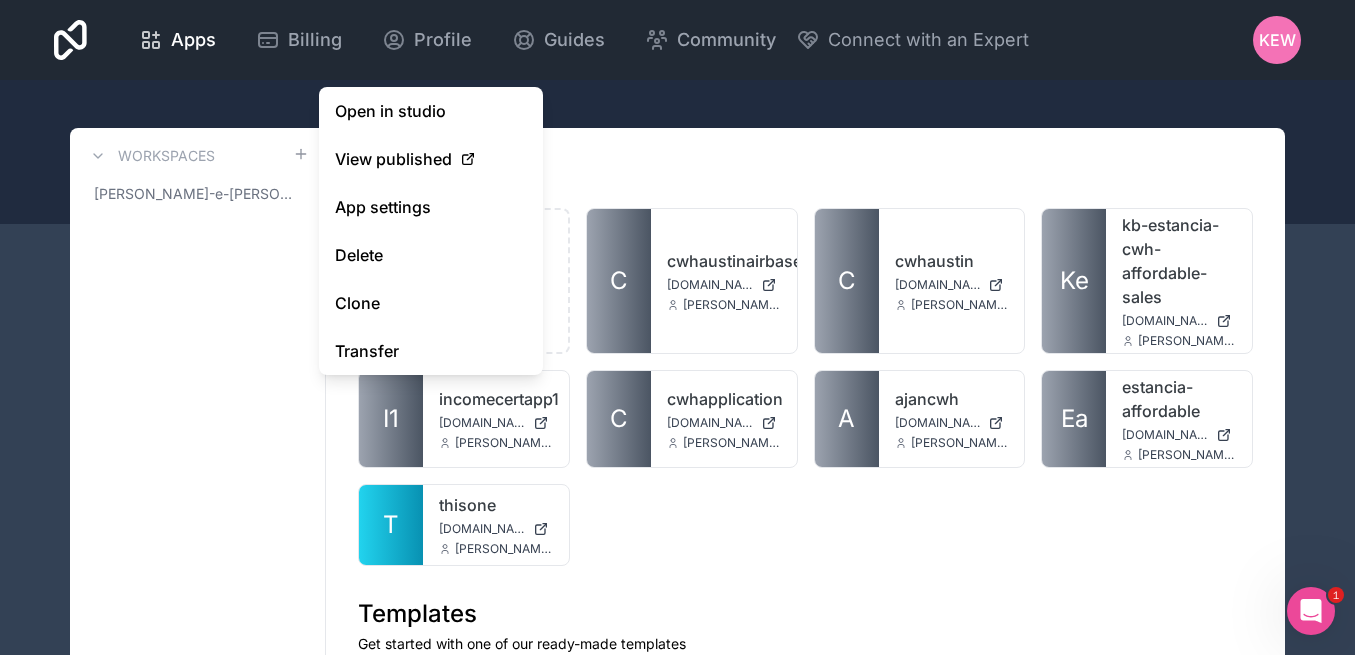 click on "New App C cwhaustinairbase cwhaustinairbase.noloco.co kelly@cwhaustin.com C cwhaustin cwhaustin.noloco.co kelly@cwhaustin.com Ke kb-estancia-cwh-affordable-sales kb-estancia-cwh-affordable-sales.noloco.co kelly@cwhaustin.com I1 incomecertapp1 incomecertapp1.noloco.co kelly@cwhaustin.com C cwhapplication cwhapplication.noloco.co kelly@cwhaustin.com A ajancwh ajancwh.noloco.co kelly@cwhaustin.com Ea estancia-affordable estancia-affordable.noloco.co kelly@cwhaustin.com T thisone thisone.noloco.co kelly@cwhaustin.com" at bounding box center (805, 387) 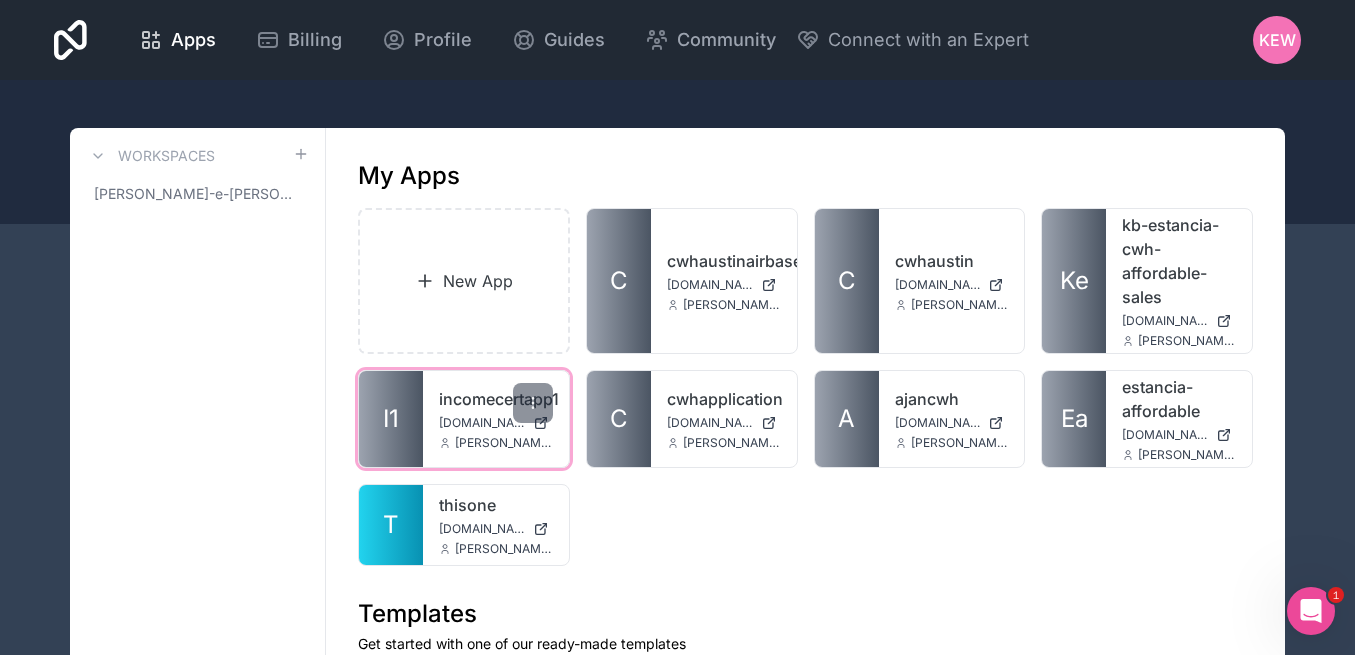 click on "I1" at bounding box center (391, 419) 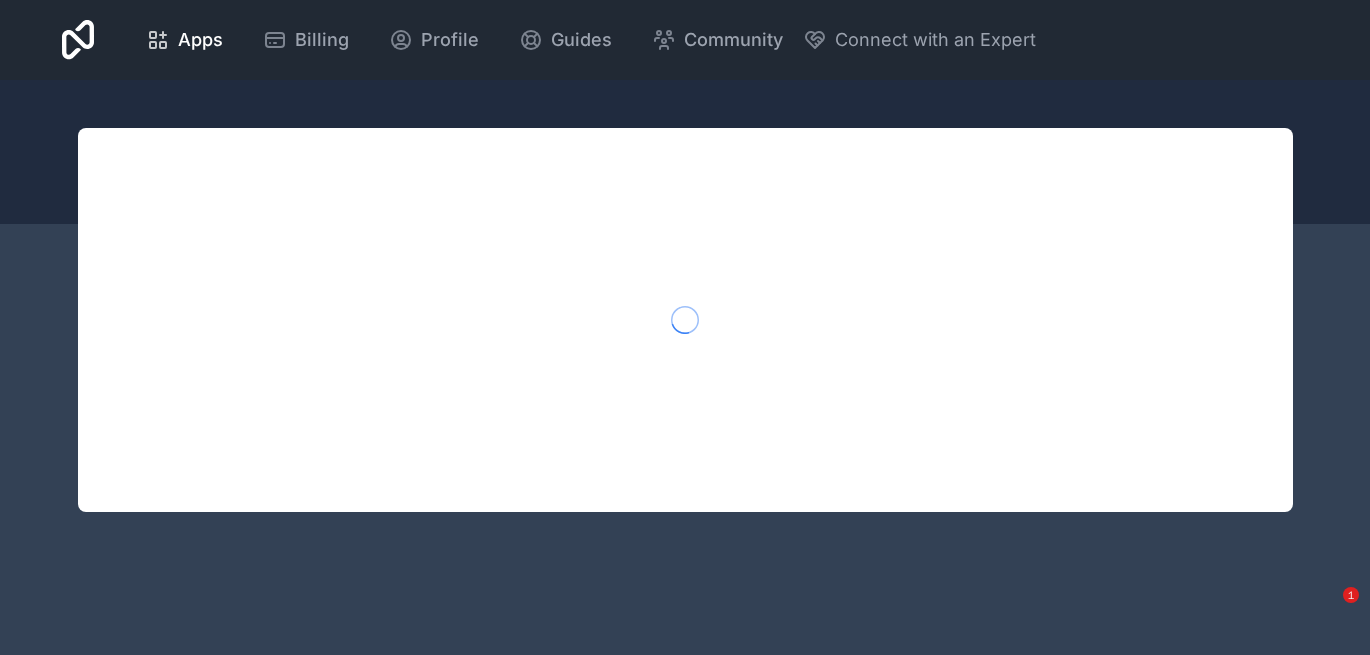 scroll, scrollTop: 0, scrollLeft: 0, axis: both 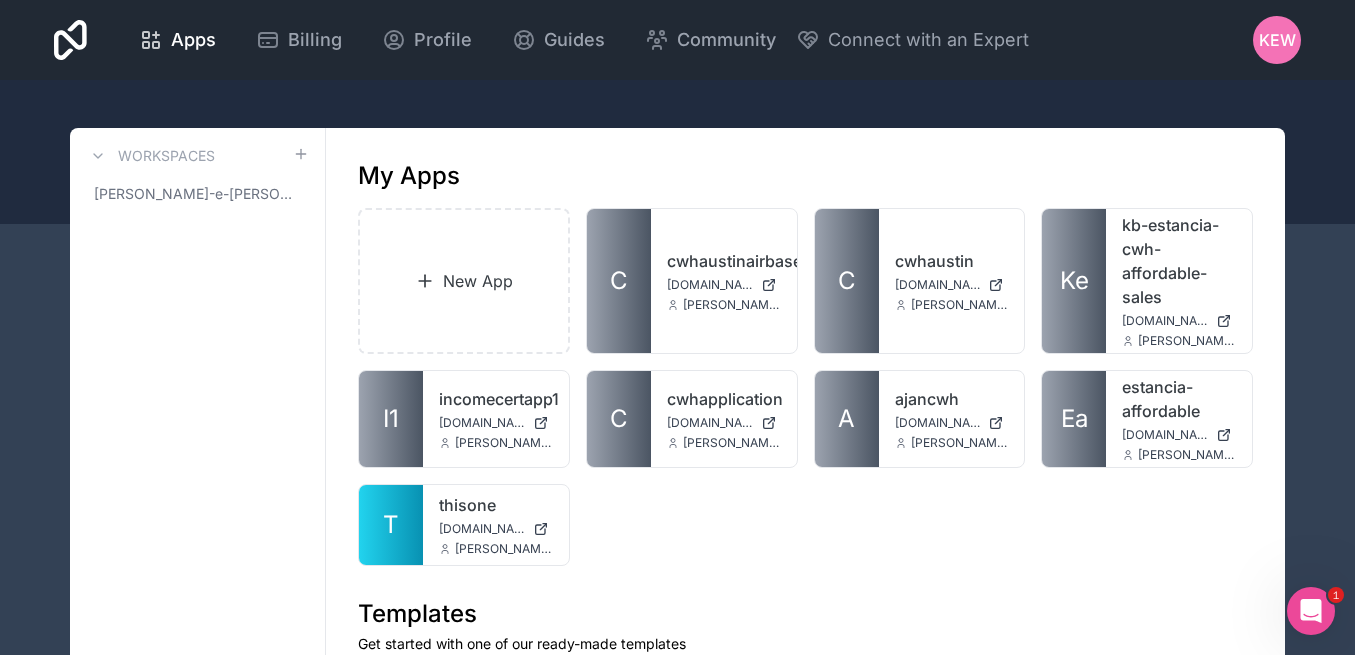 click on "KEW" at bounding box center (1277, 40) 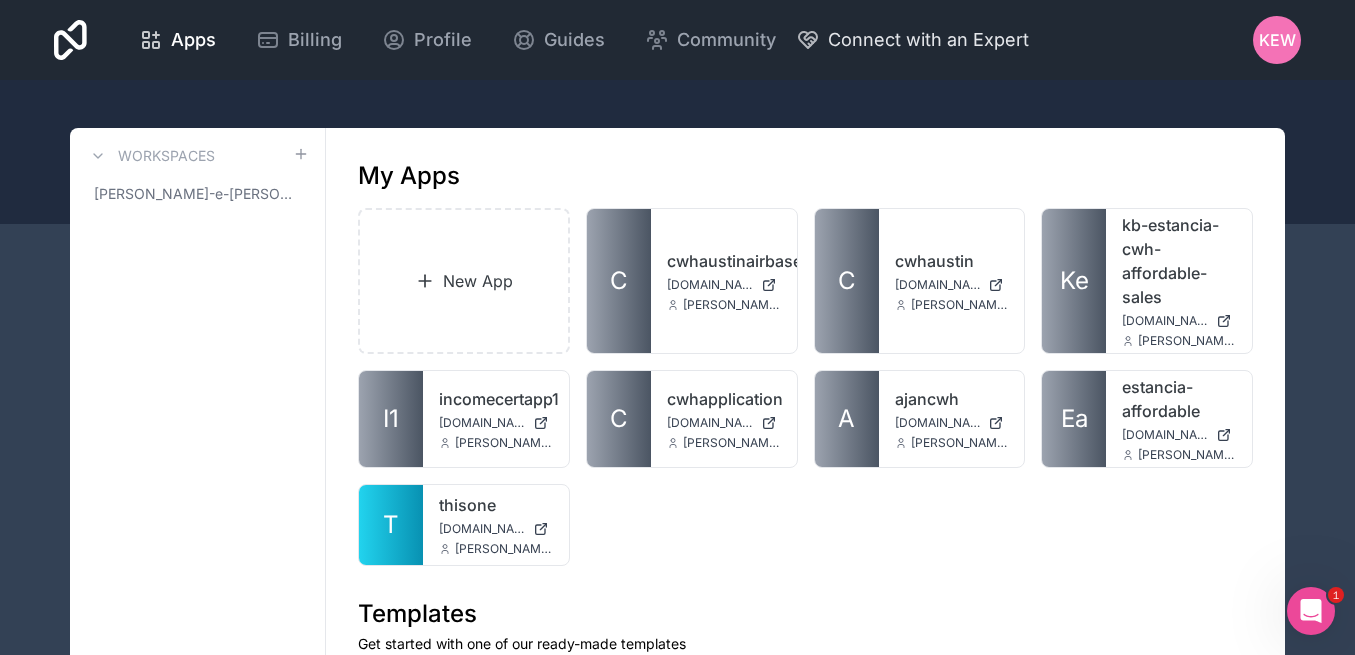 click on "Connect with an Expert" at bounding box center [928, 40] 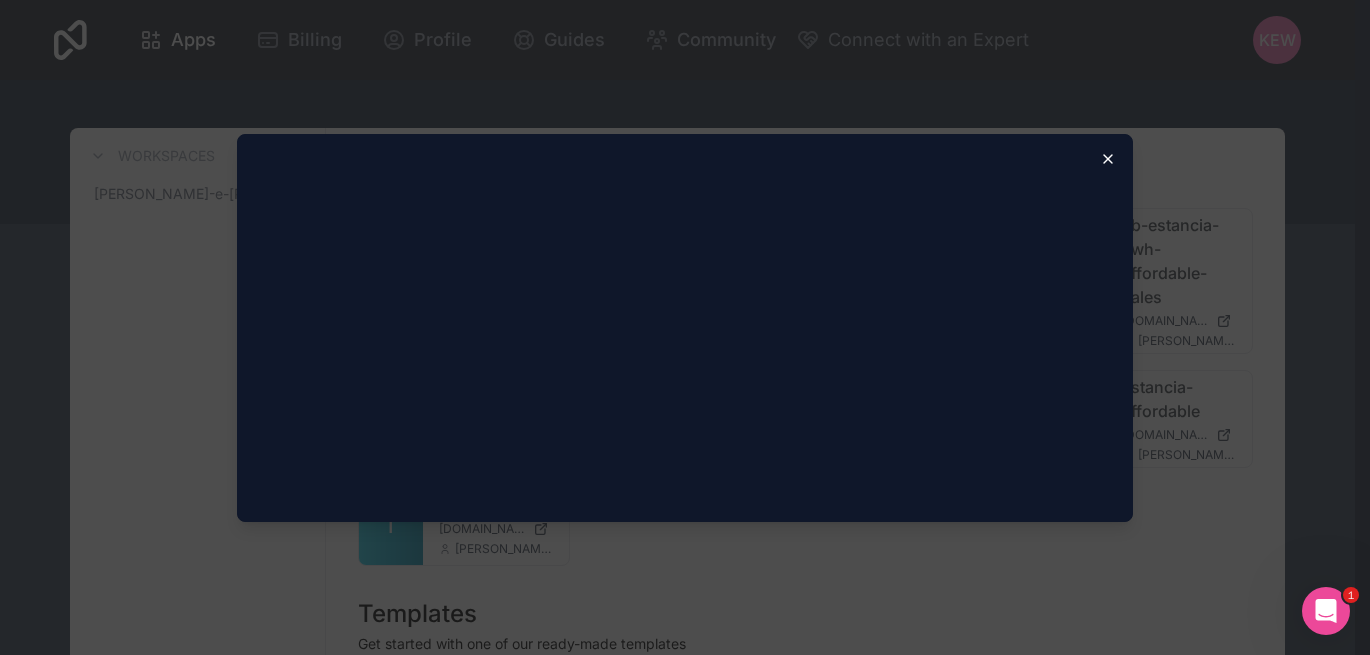 click 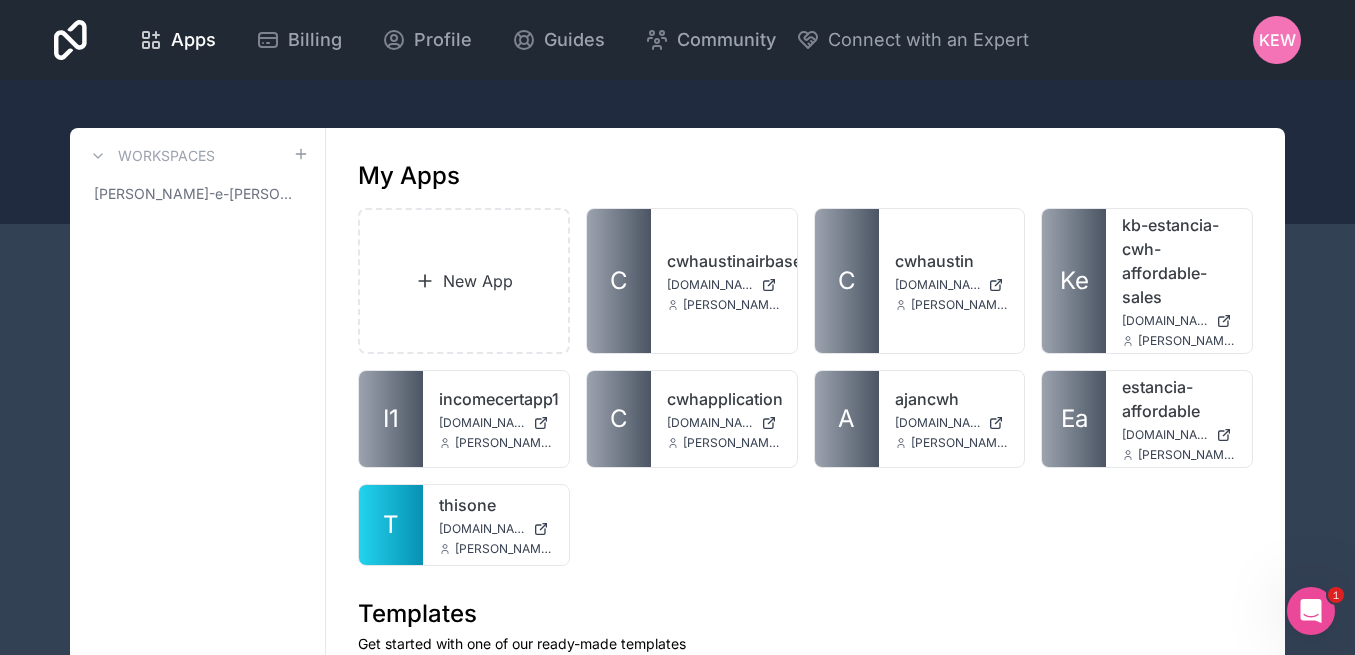 click 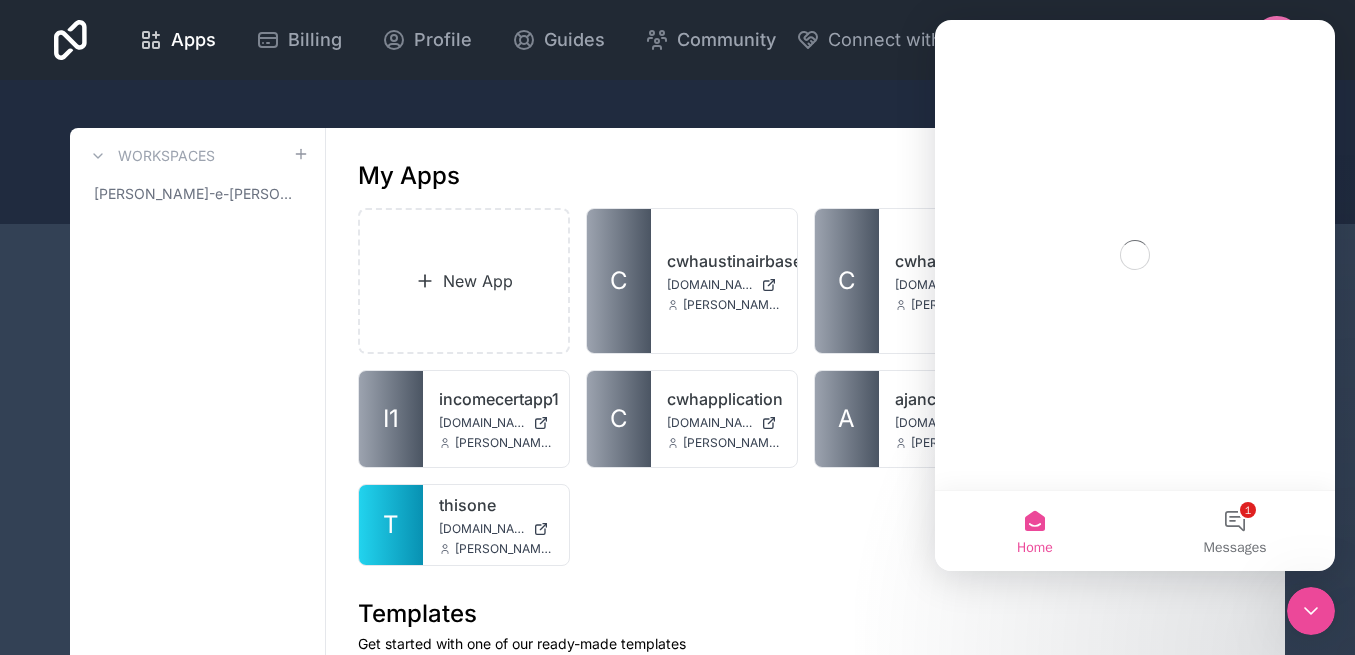 scroll, scrollTop: 0, scrollLeft: 0, axis: both 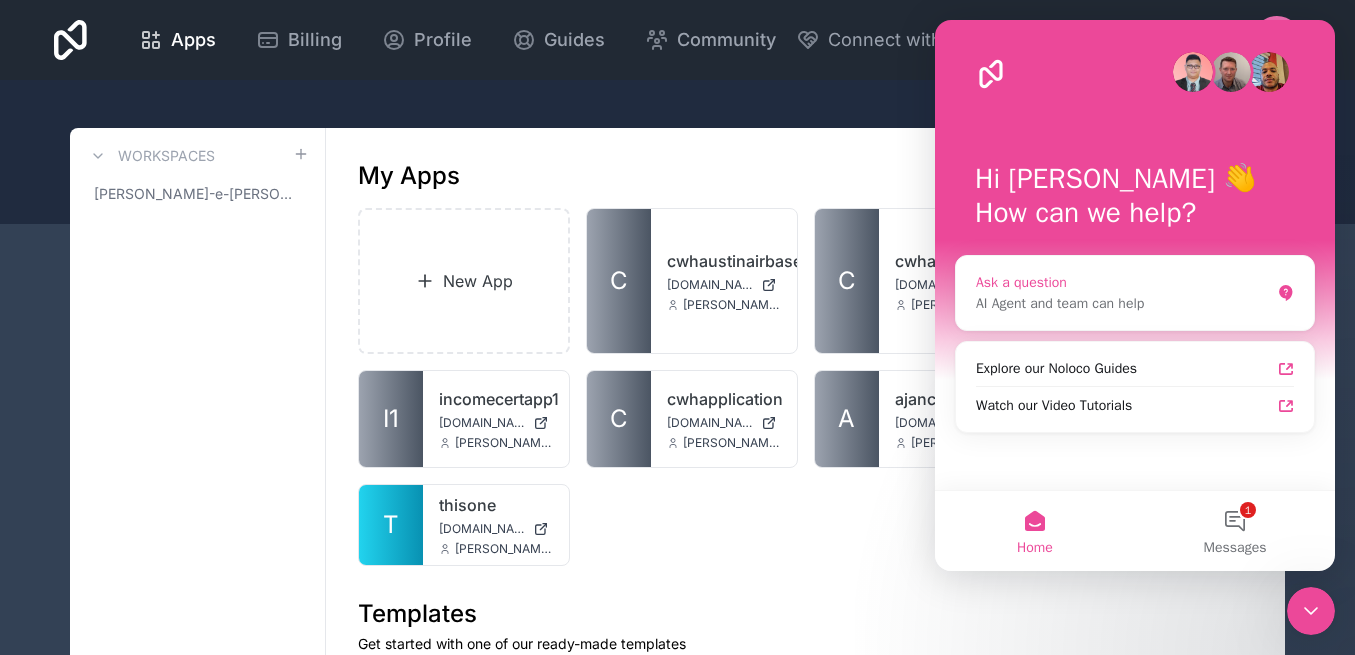 click on "AI Agent and team can help" at bounding box center (1123, 303) 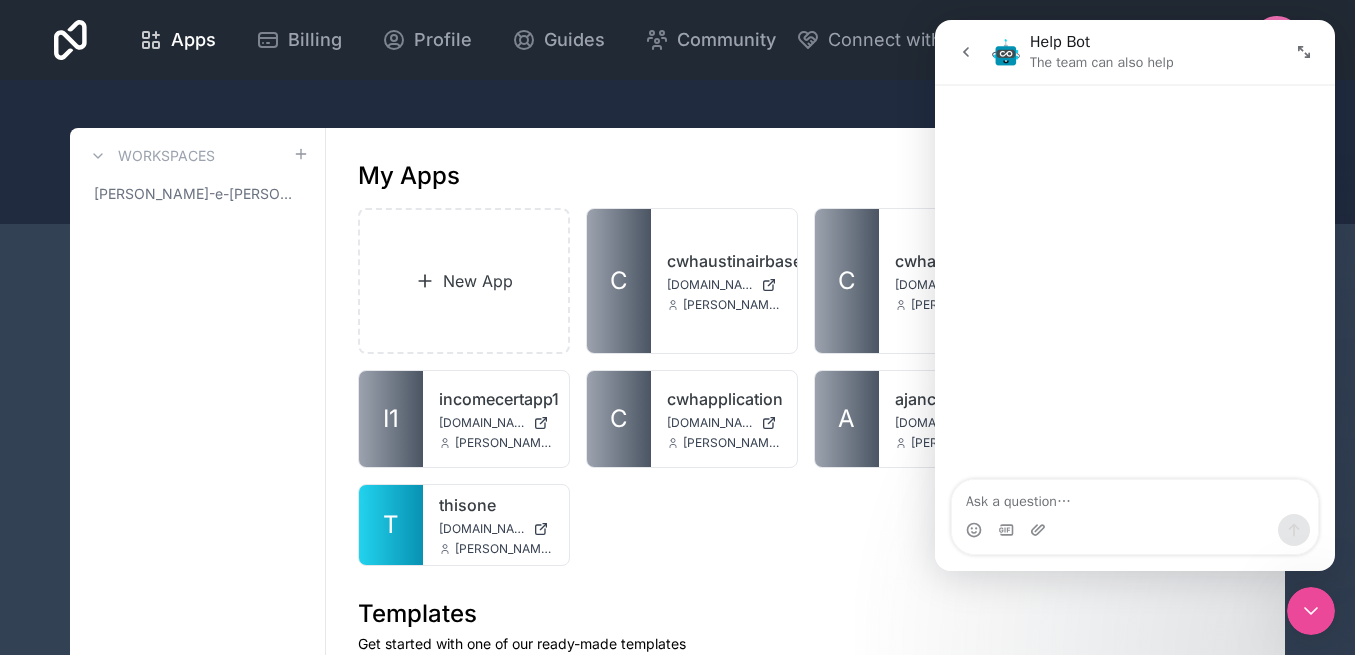 click at bounding box center [1135, 497] 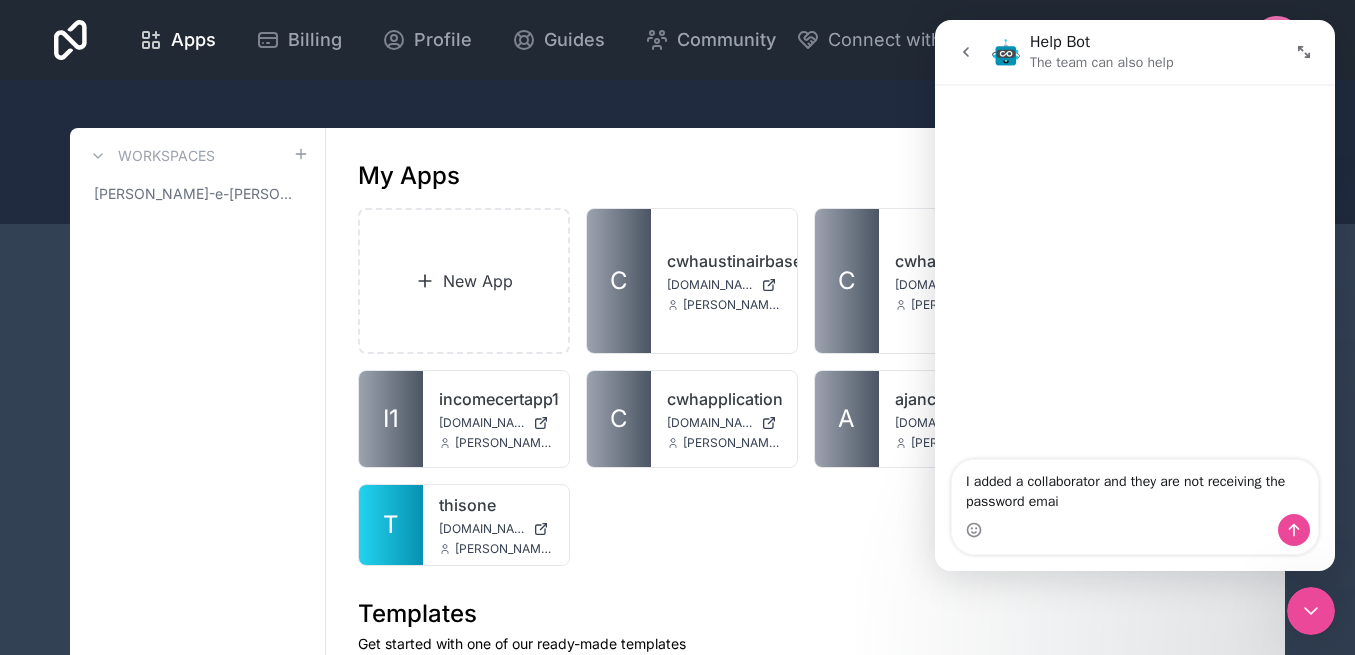 type on "I added a collaborator and they are not receiving the password email" 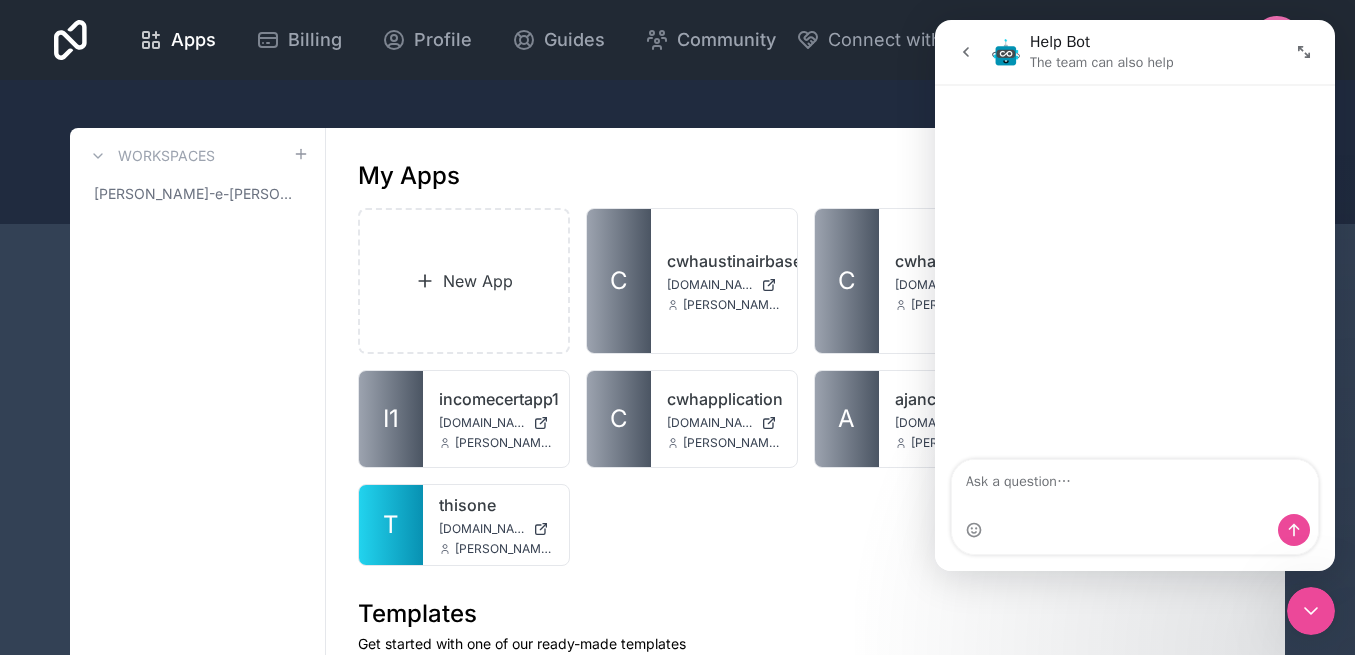 type 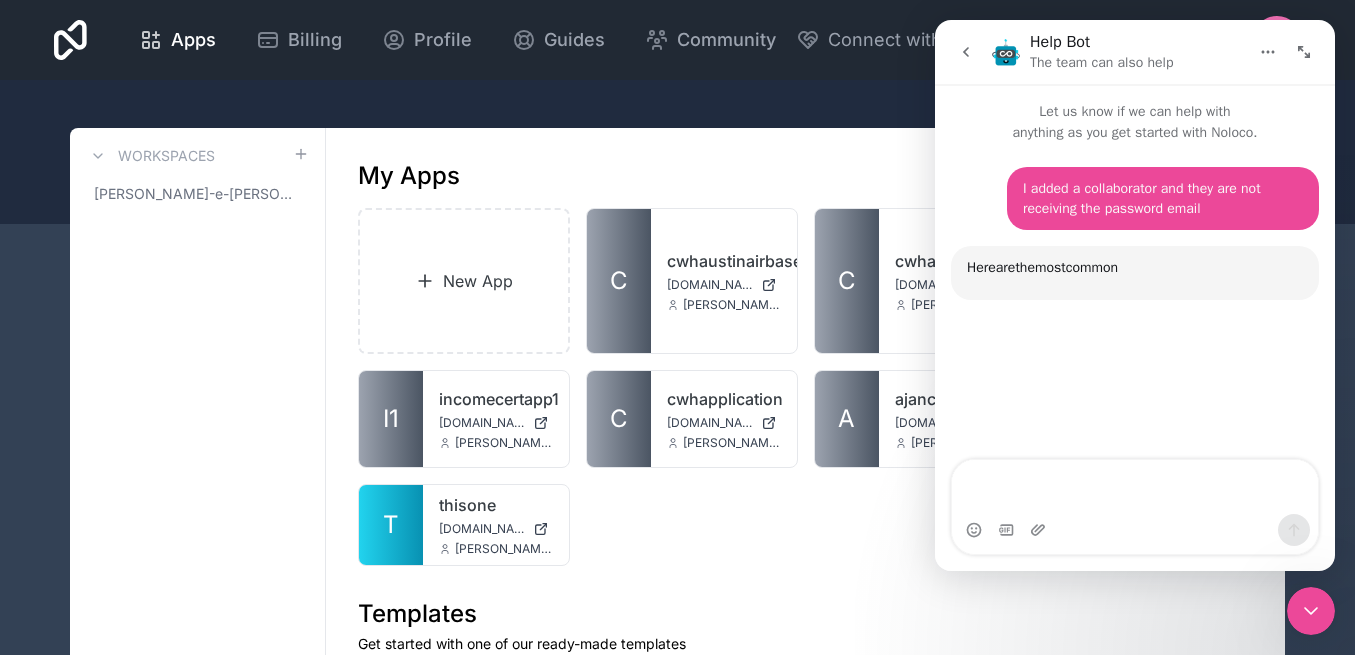 scroll, scrollTop: 3, scrollLeft: 0, axis: vertical 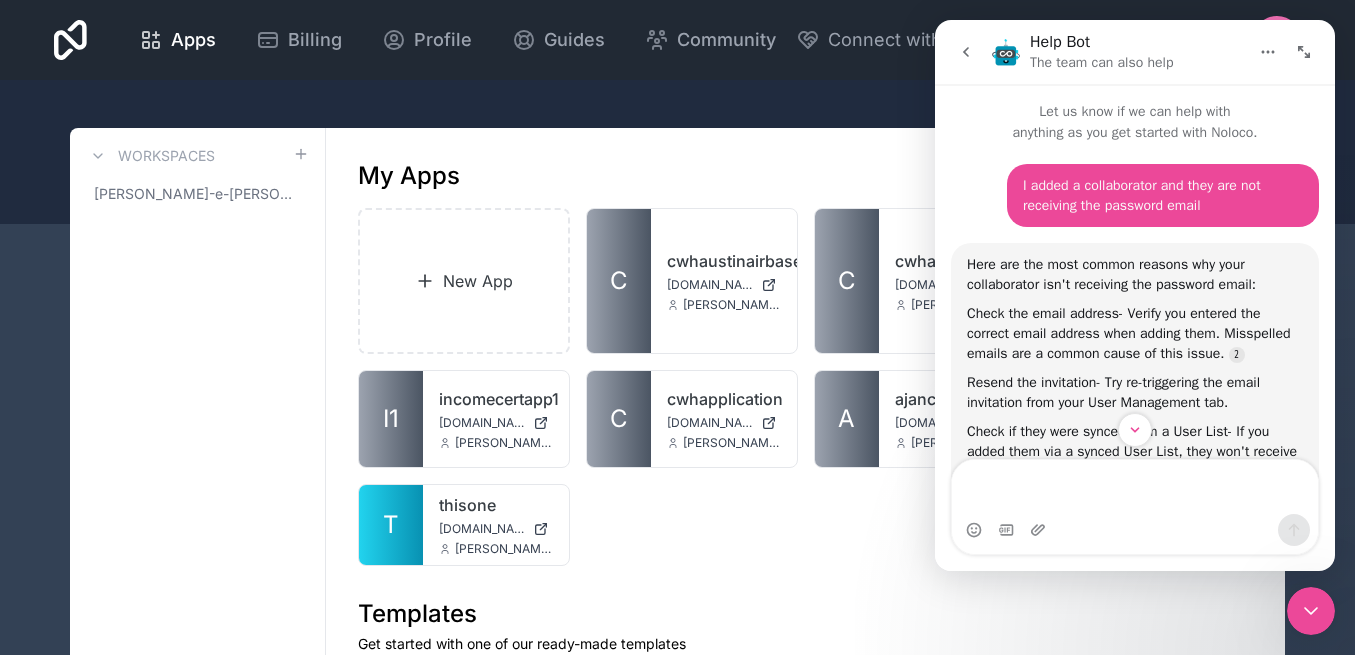 click at bounding box center (966, 52) 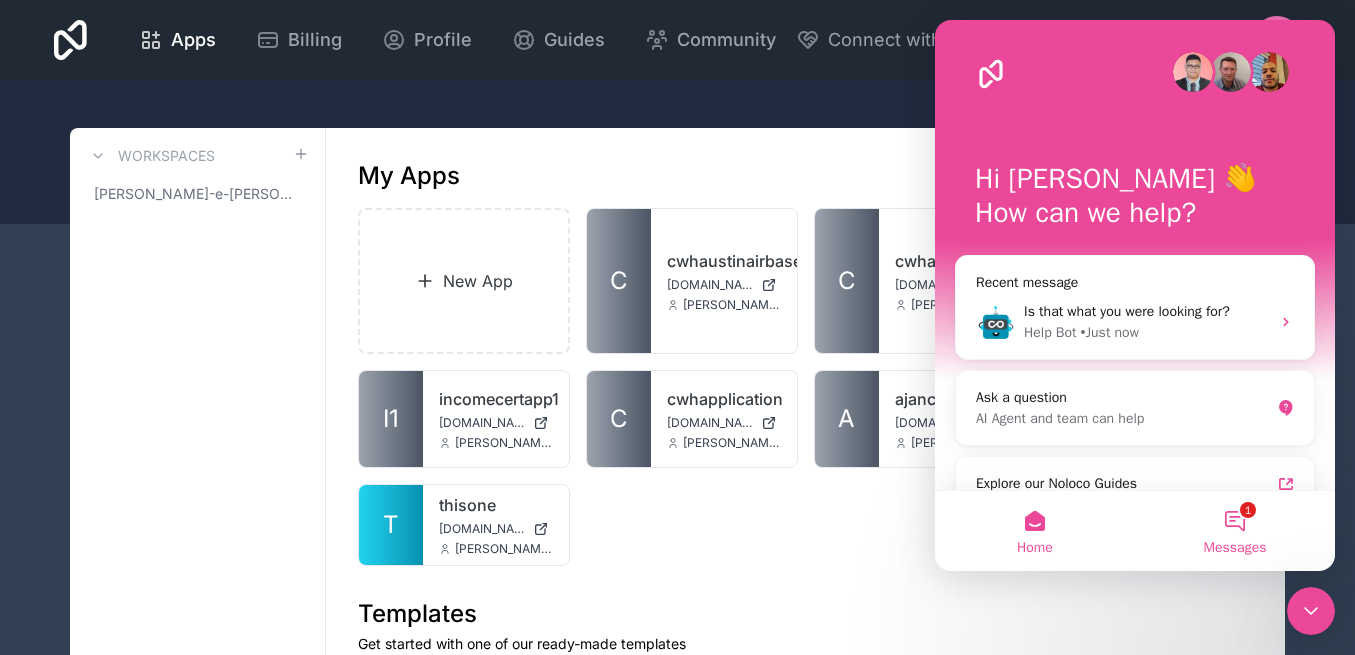 click on "1 Messages" at bounding box center (1235, 531) 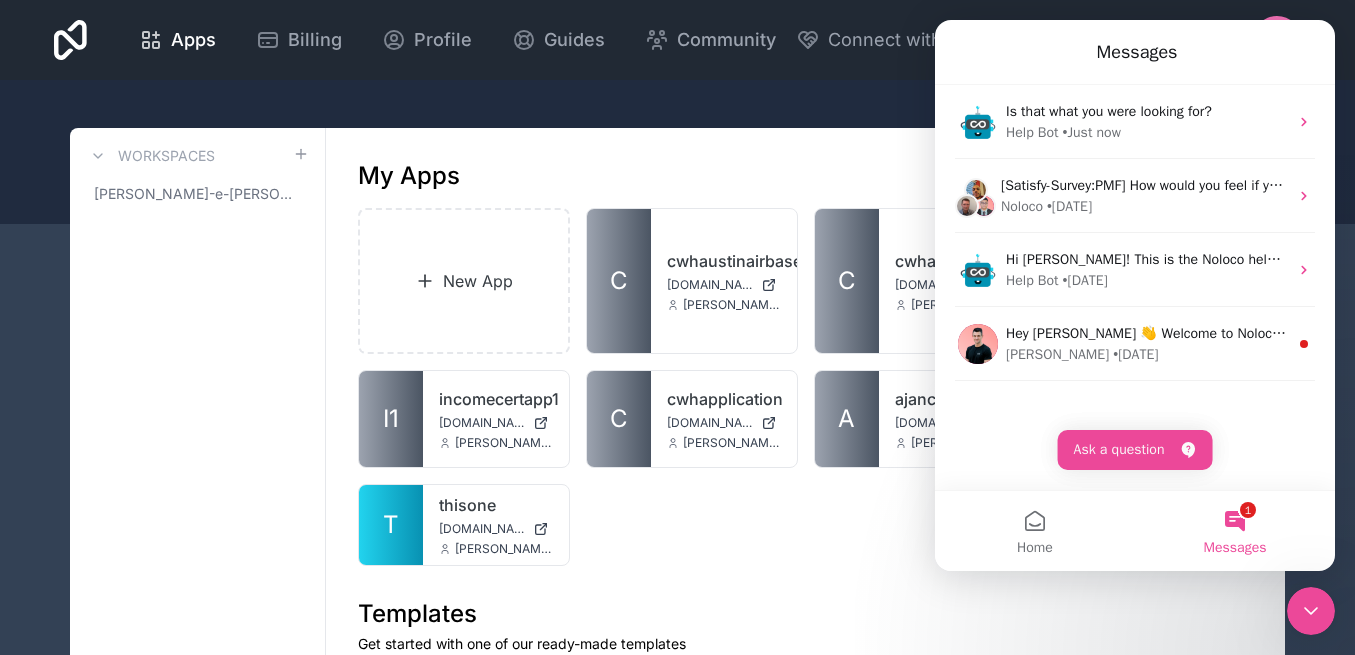 click at bounding box center (677, 152) 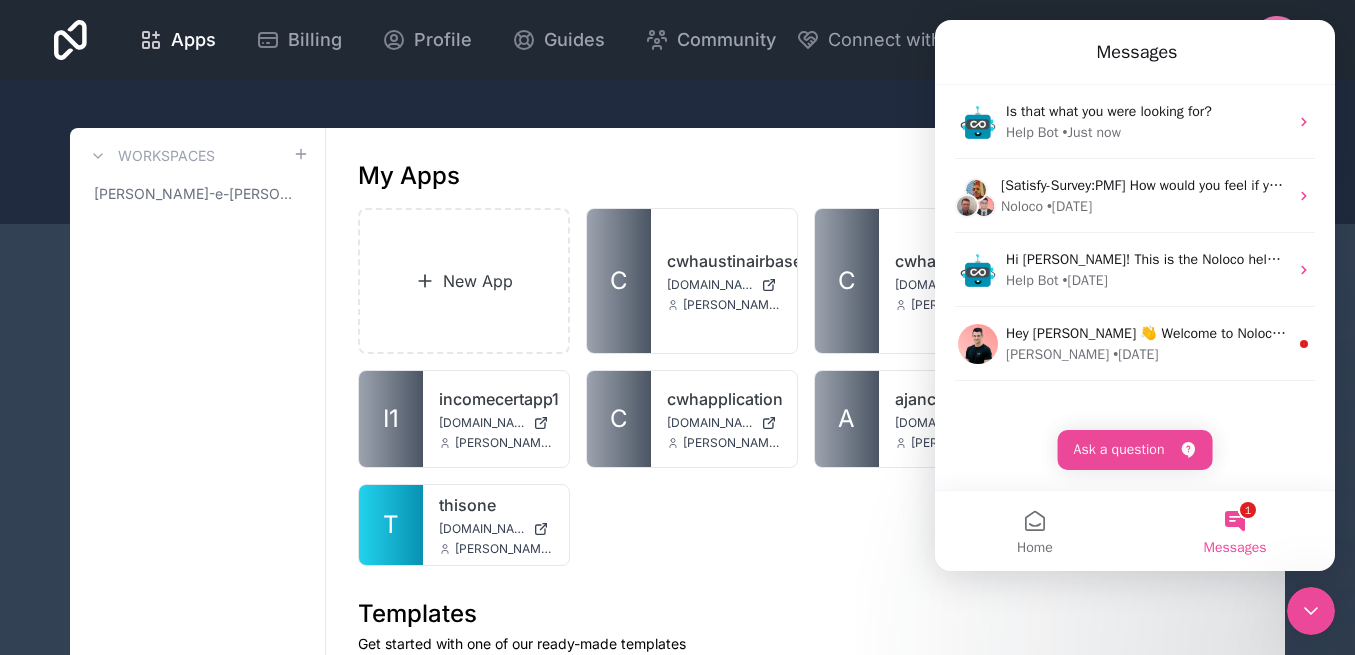 click on "Workspaces" at bounding box center [166, 156] 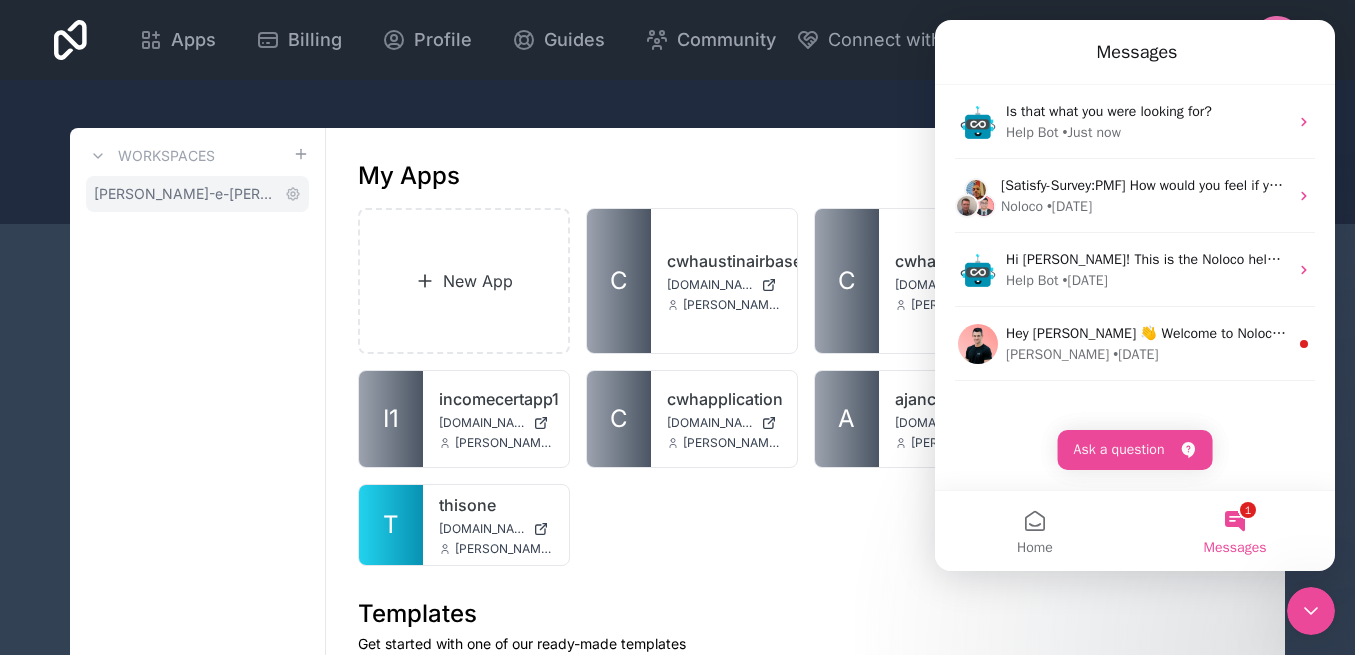click on "[PERSON_NAME]-e-[PERSON_NAME]" at bounding box center (185, 194) 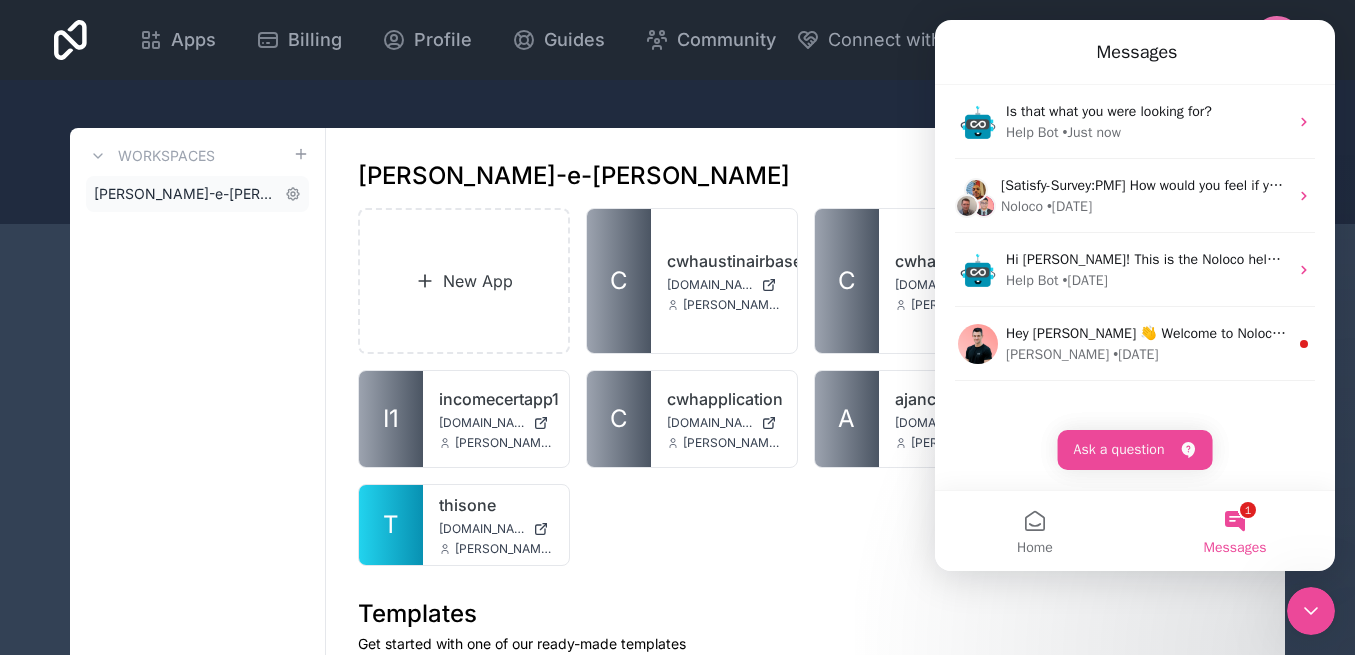 click on "[PERSON_NAME]-e-[PERSON_NAME]" at bounding box center (197, 194) 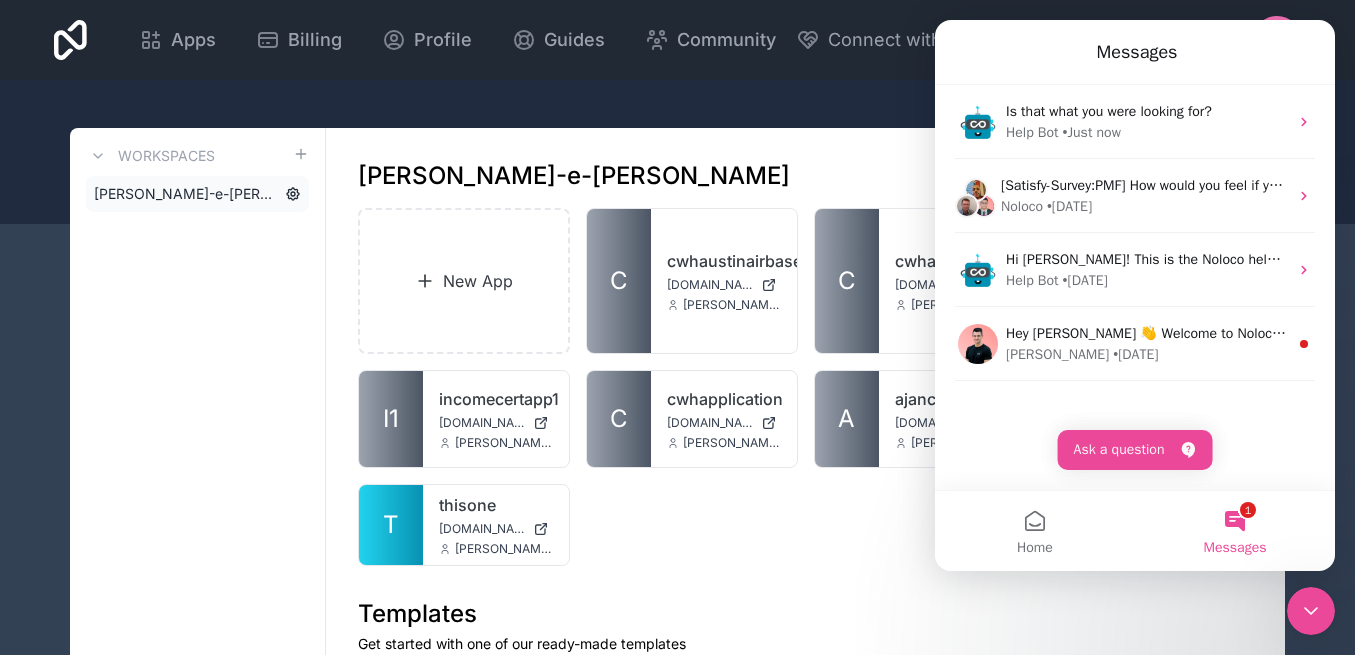 click 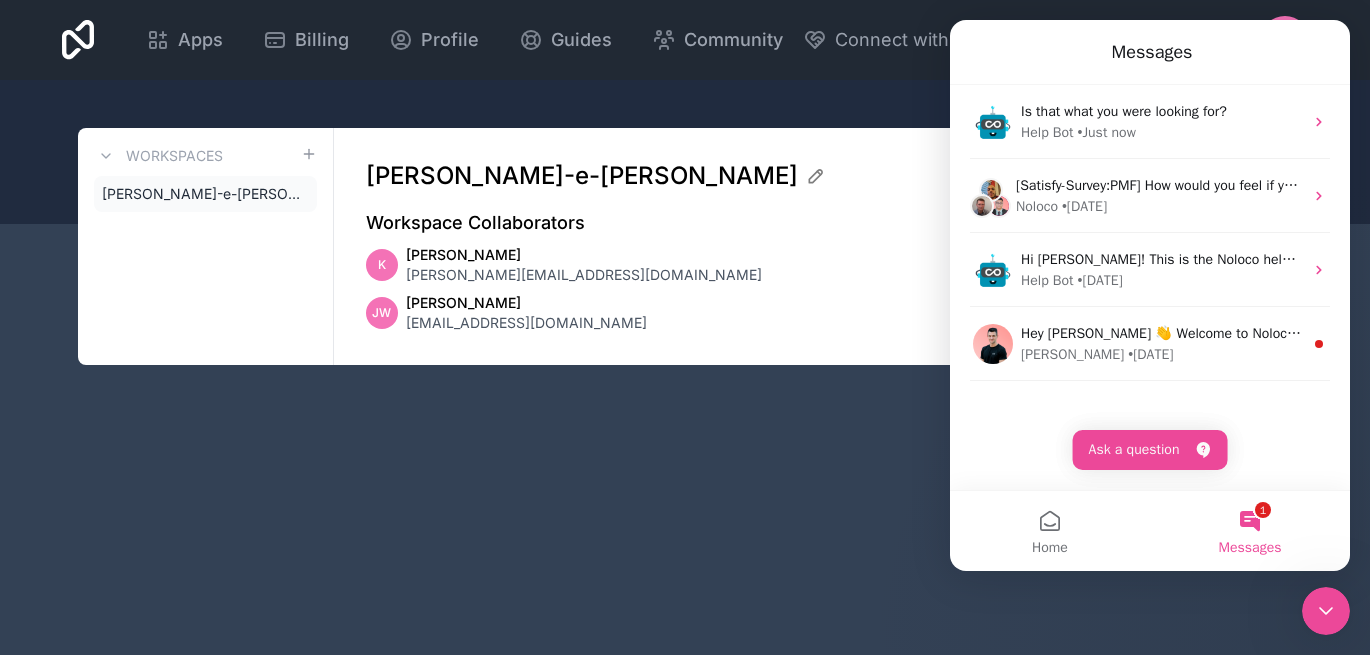 click on "contact@cwhaustin.com" at bounding box center [526, 323] 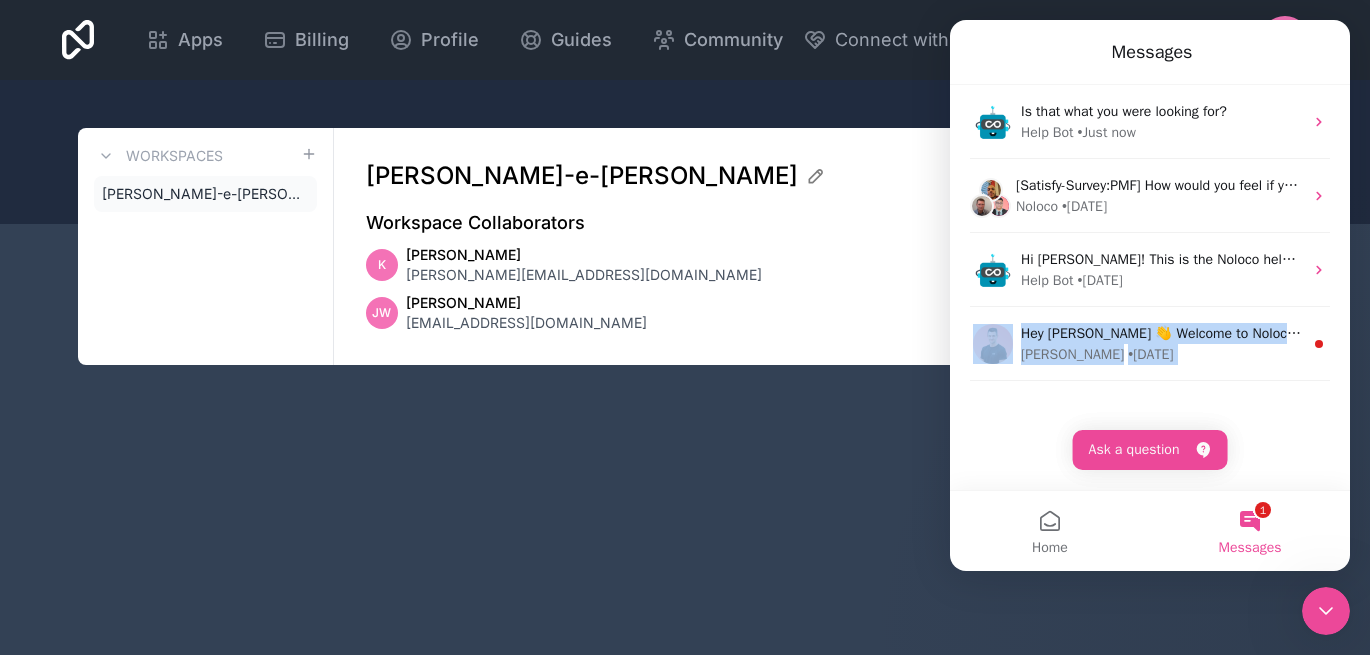 drag, startPoint x: 986, startPoint y: 437, endPoint x: 1396, endPoint y: 540, distance: 422.73987 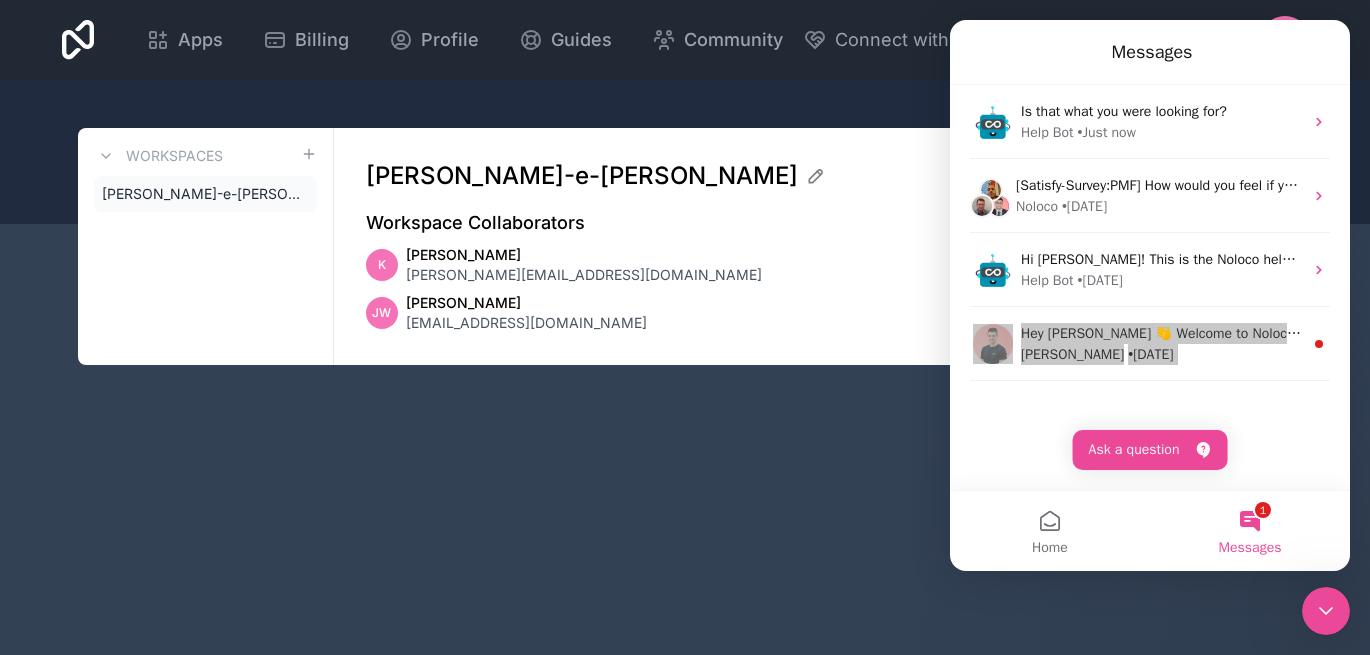 click on "contact@cwhaustin.com" at bounding box center [526, 323] 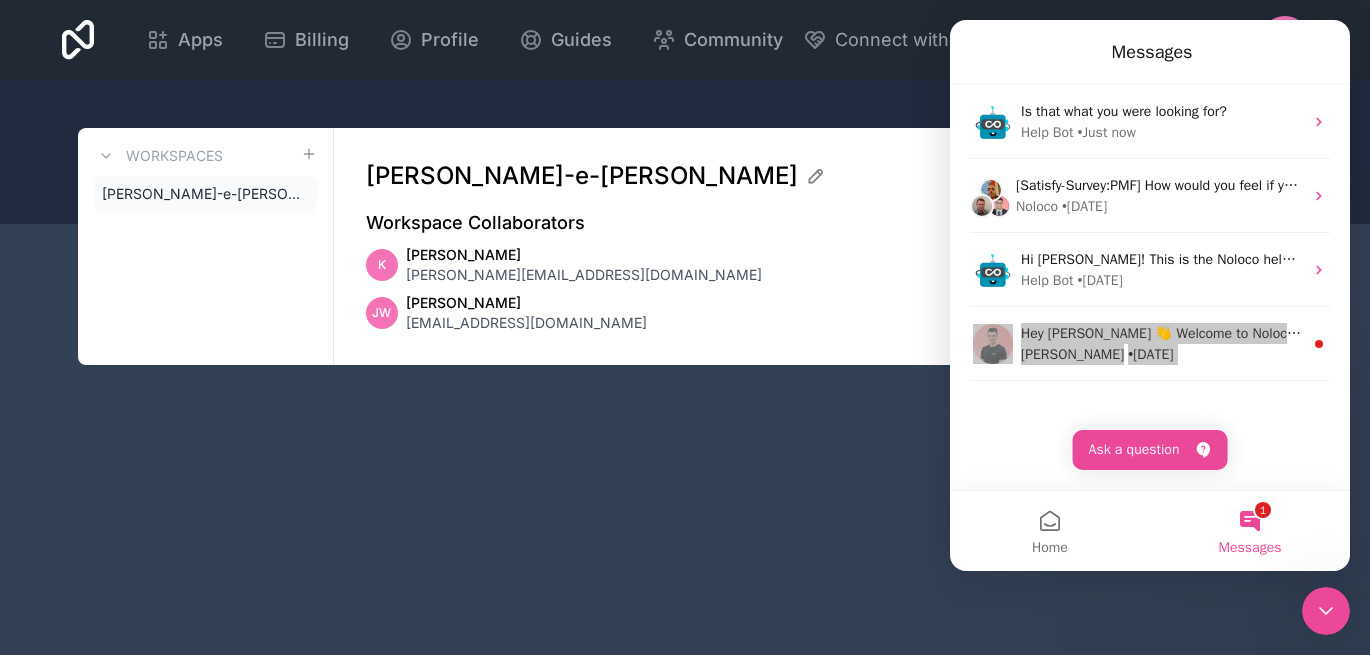 click on "Apps Billing Profile Guides Community Connect with an Expert KEW Billing Profile Guides Community Connect with an Expert Refer a friend Sign out" at bounding box center [685, 40] 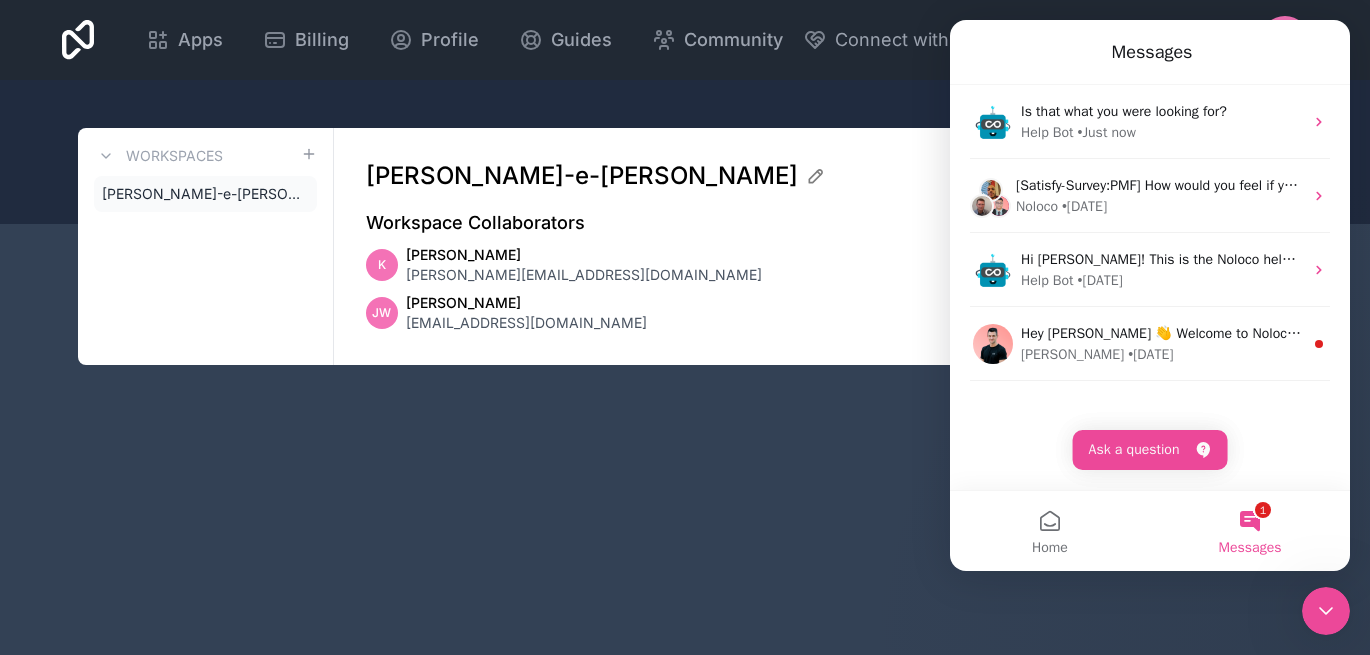 click on "Messages" at bounding box center (1150, 52) 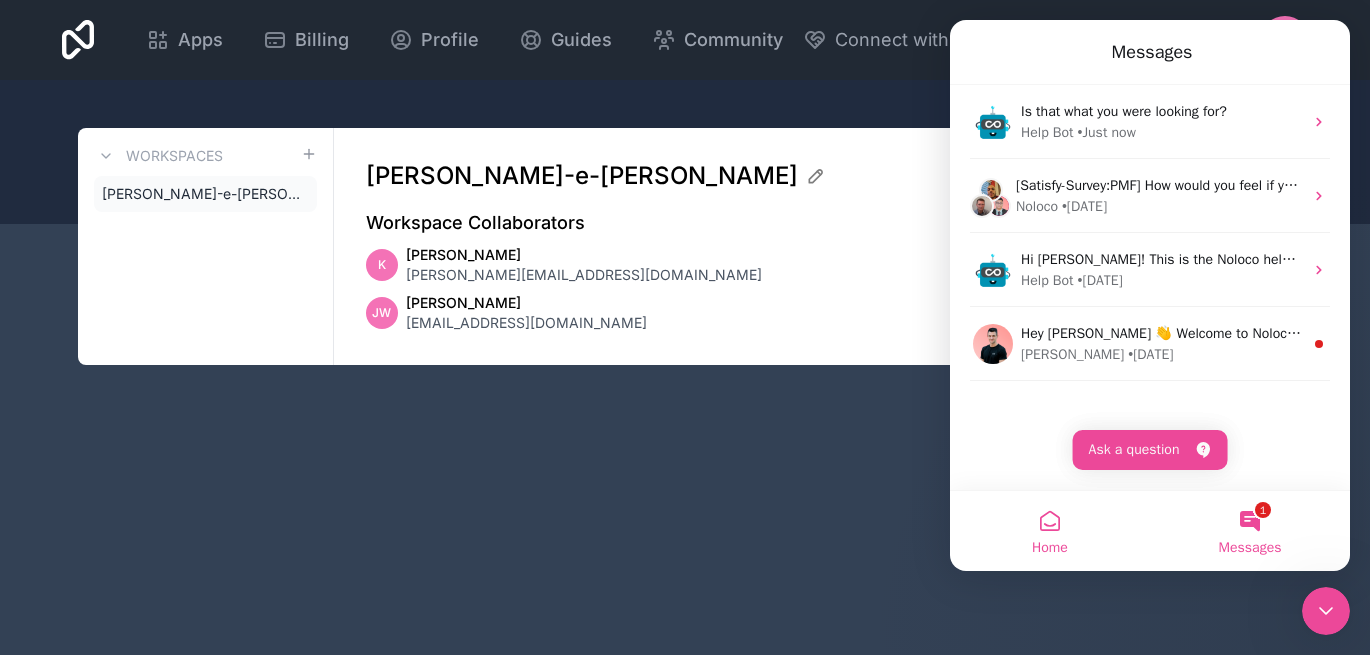 click on "Home" at bounding box center (1050, 531) 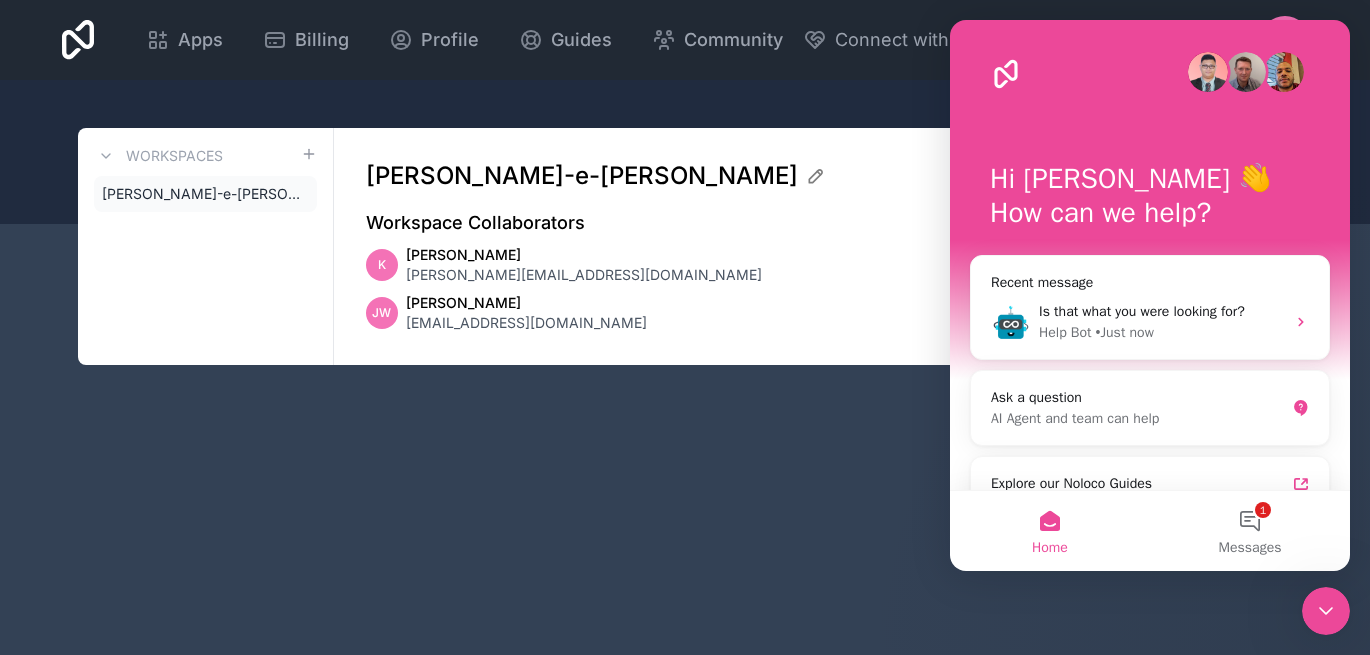 click on "Hi Kelly 👋 How can we help?" at bounding box center [1150, 200] 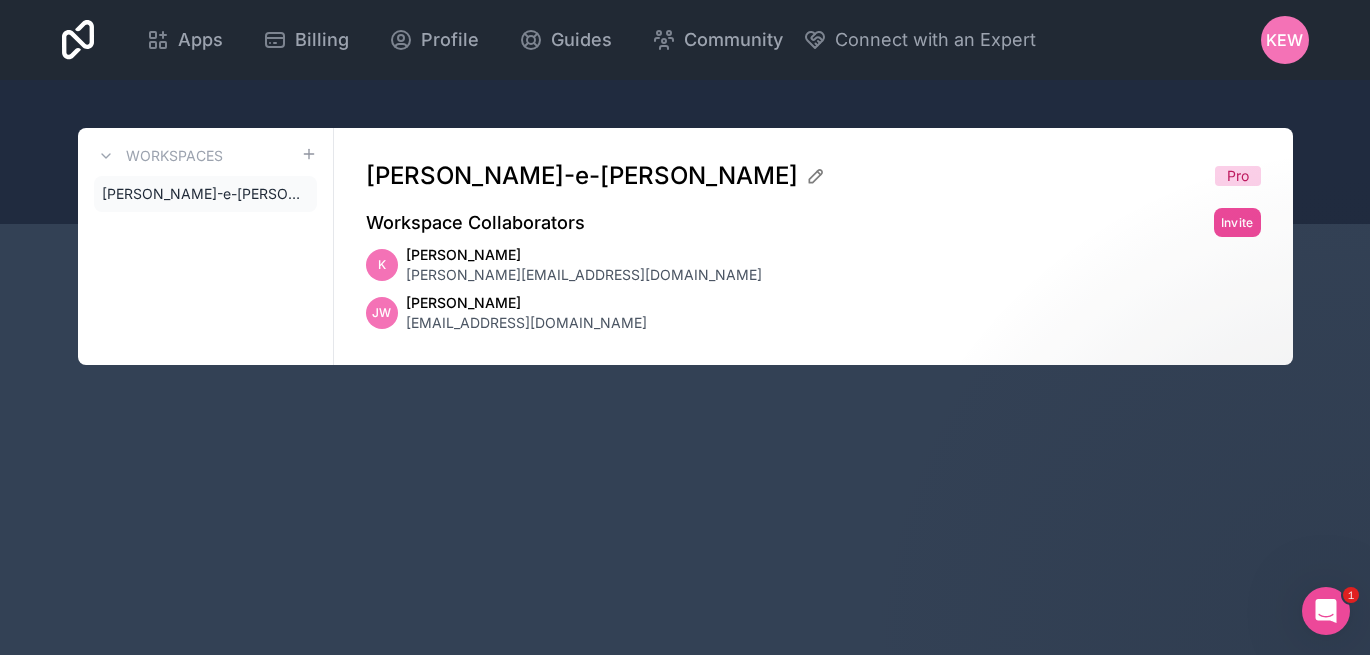 scroll, scrollTop: 0, scrollLeft: 0, axis: both 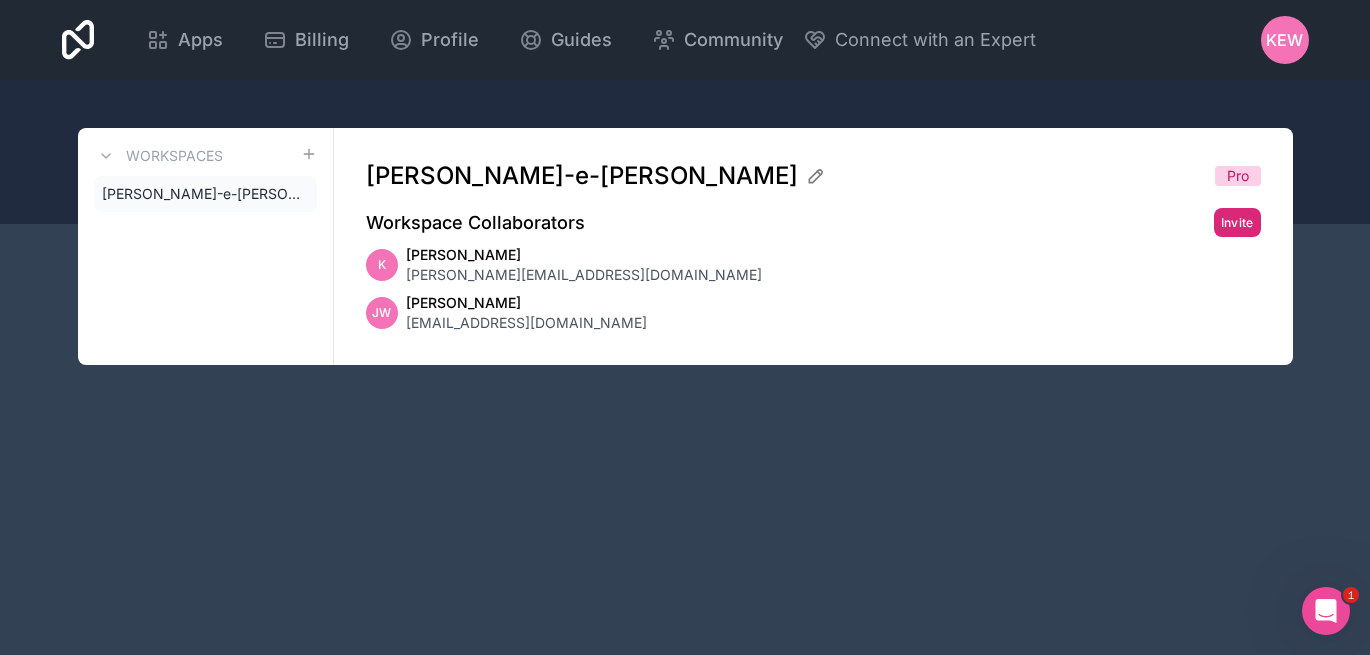 click on "Invite" at bounding box center (1237, 222) 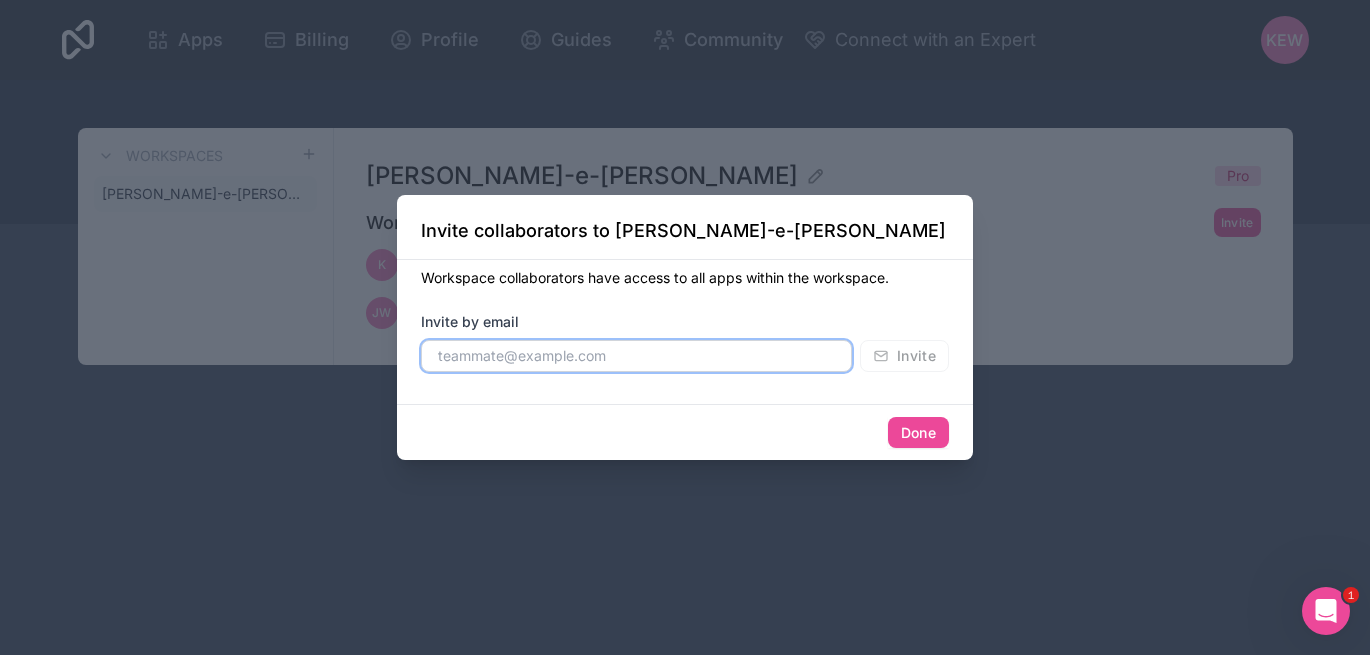 click at bounding box center [636, 356] 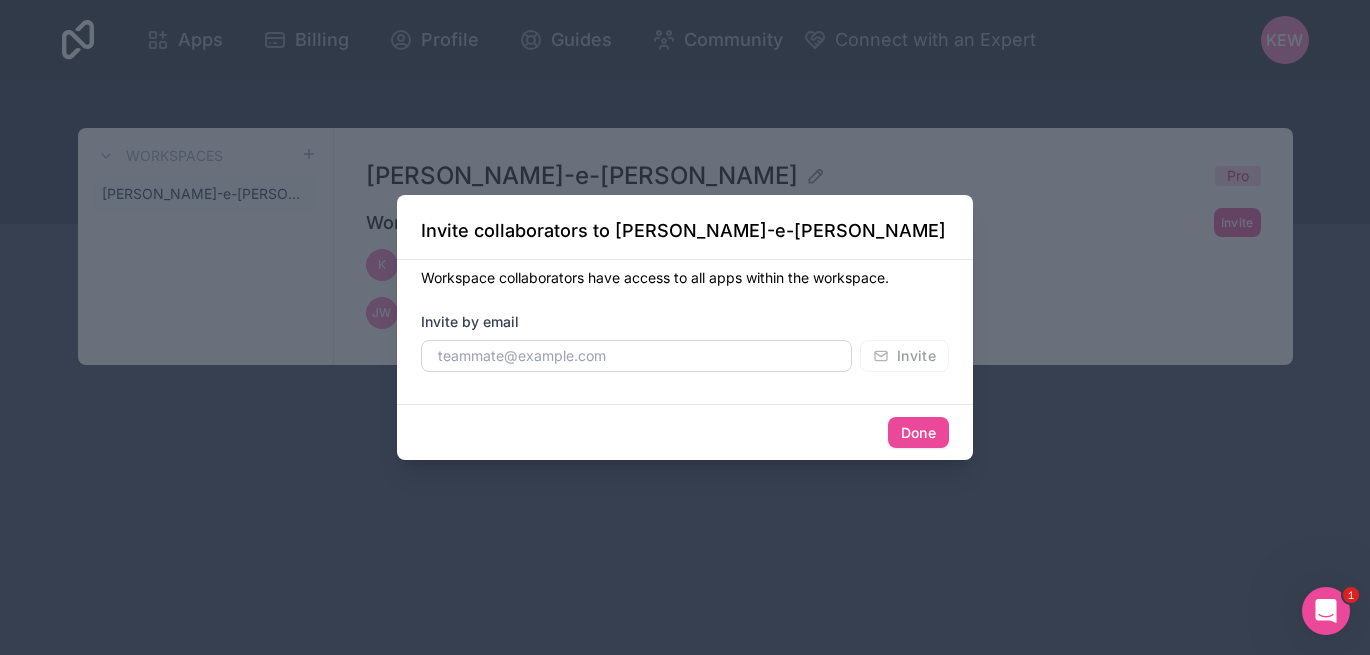 drag, startPoint x: 792, startPoint y: 220, endPoint x: 841, endPoint y: 258, distance: 62.008064 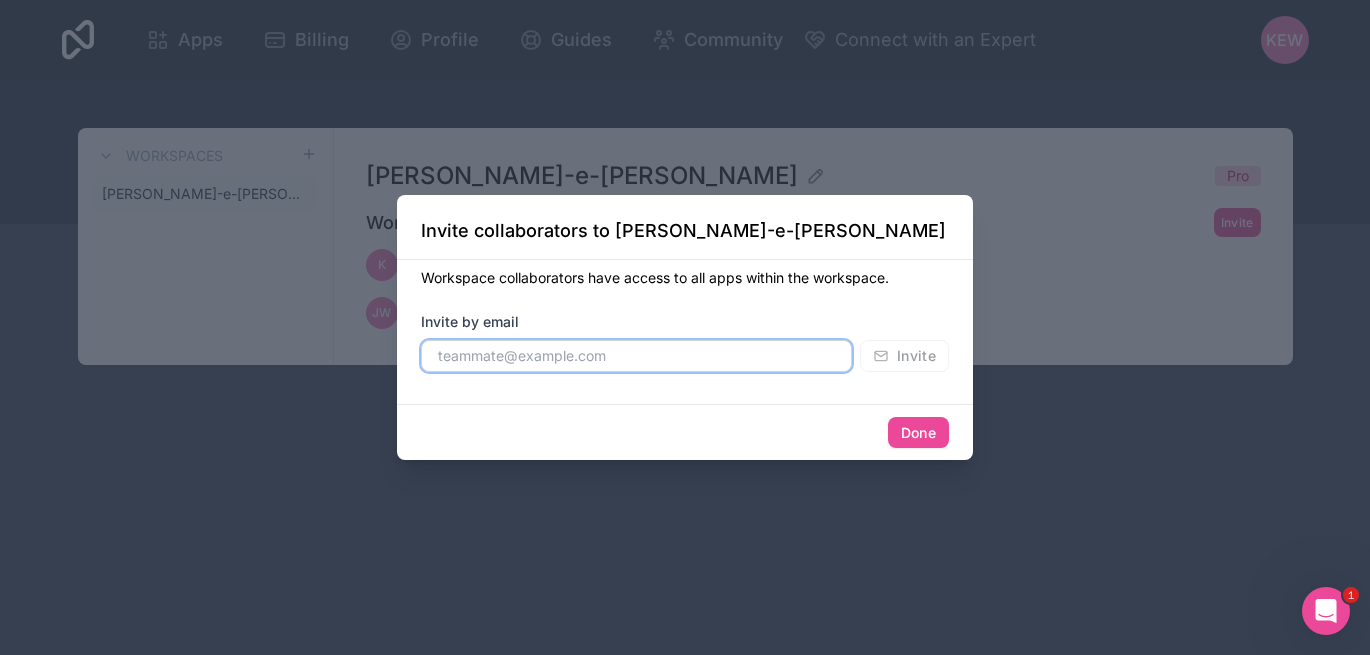 click at bounding box center [636, 356] 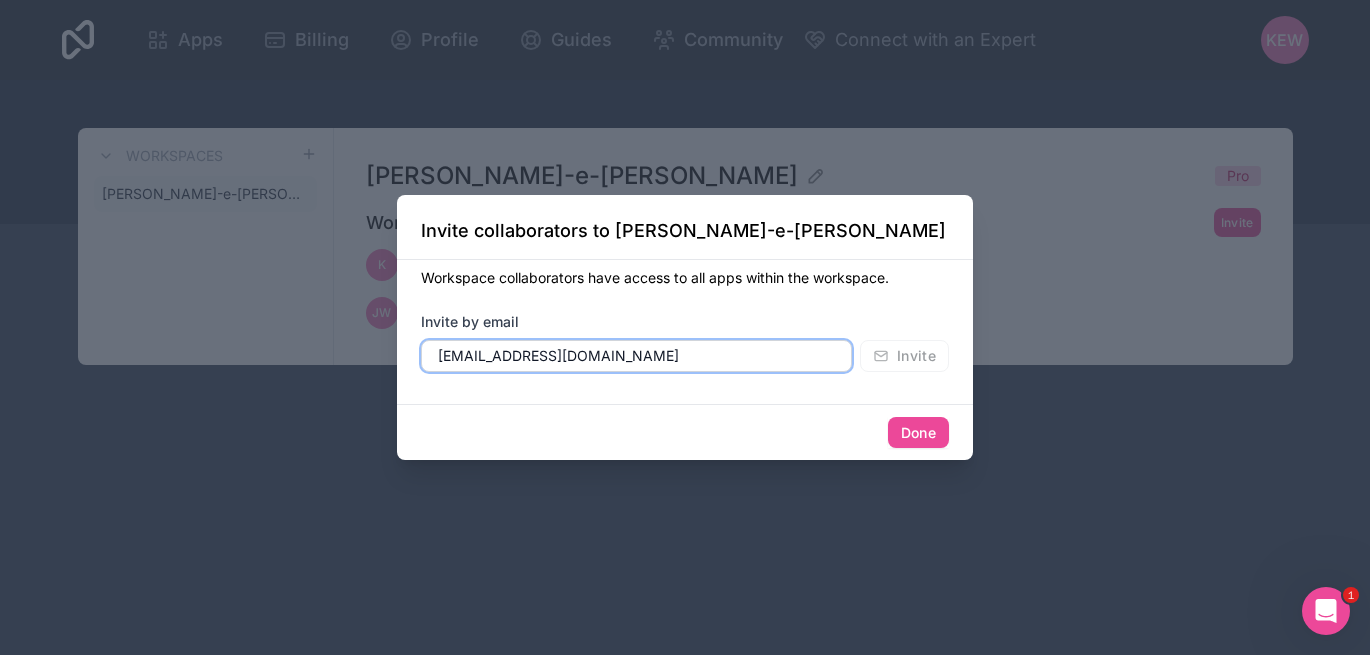 type on "contact@cwhaustin.com" 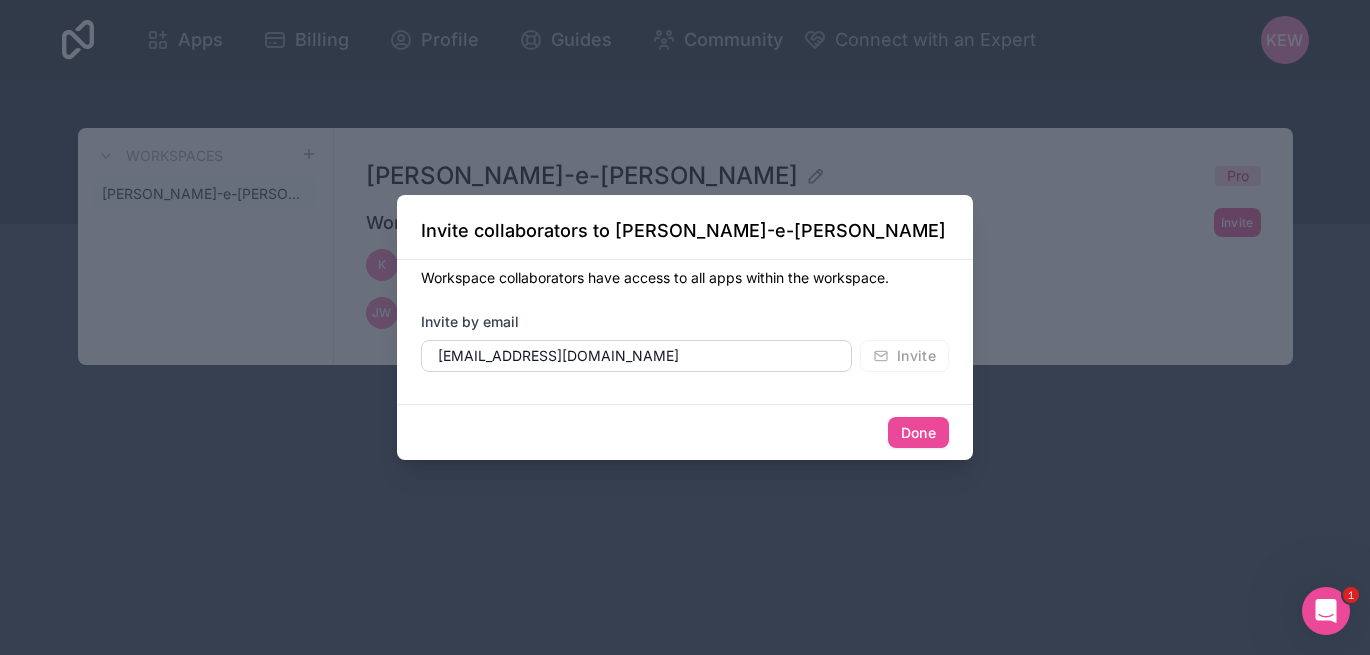 click on "Invite by email contact@cwhaustin.com Invite" at bounding box center (685, 342) 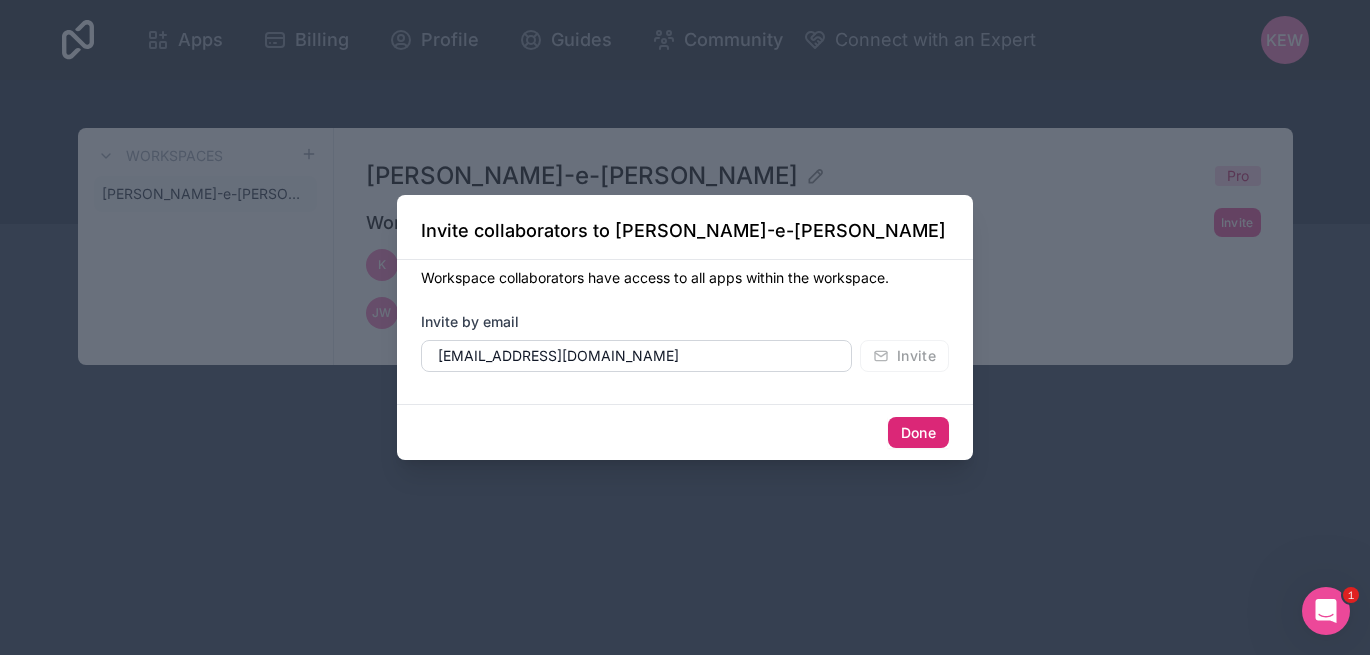 click on "Done" at bounding box center (918, 433) 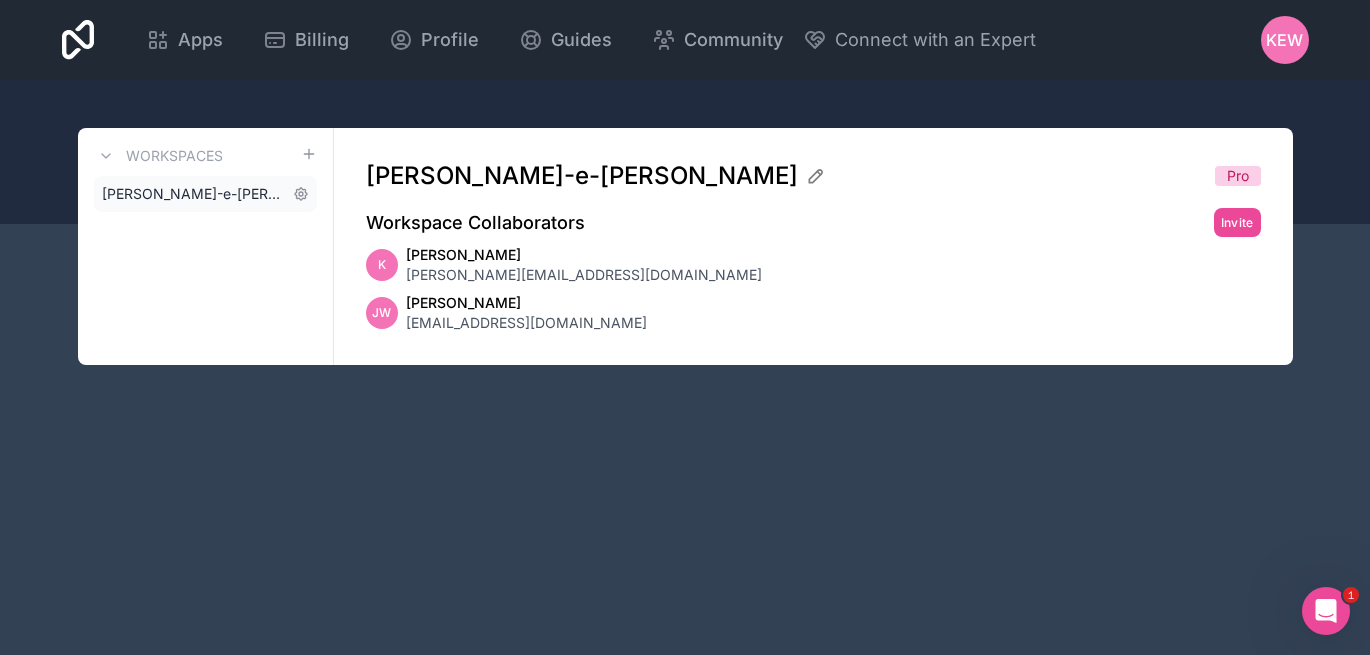 click on "[PERSON_NAME]-e-[PERSON_NAME]" at bounding box center [205, 194] 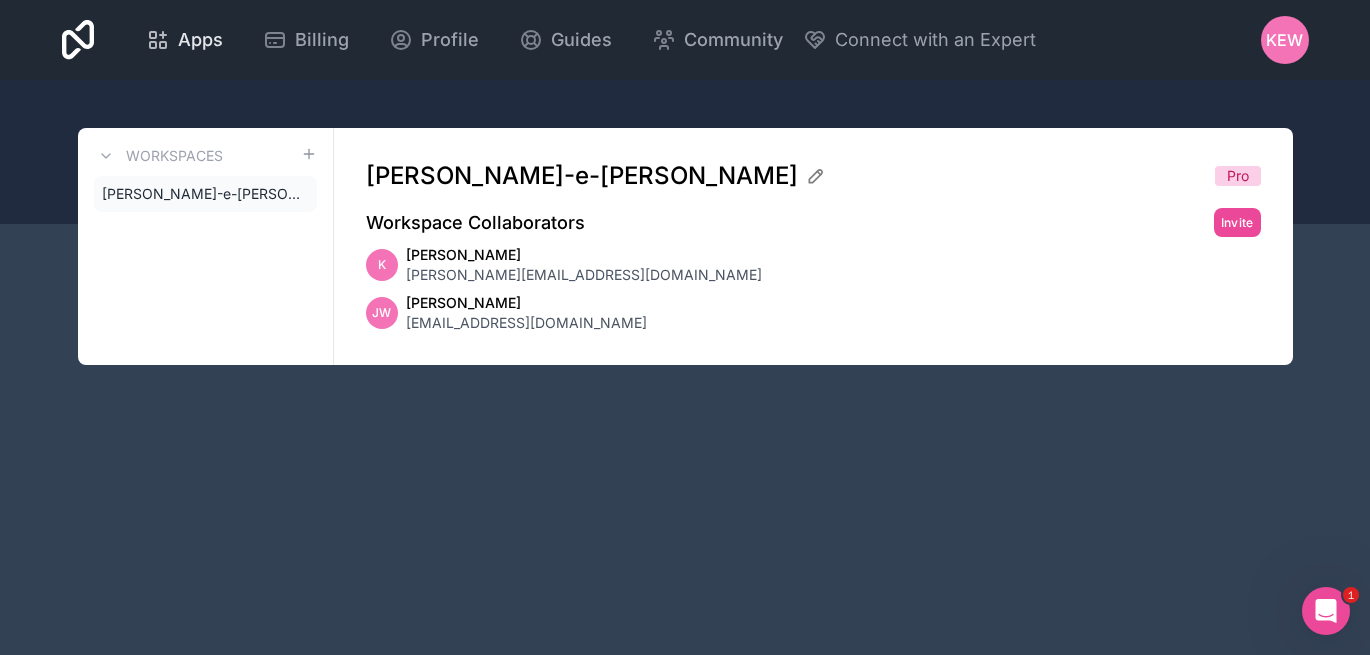 click on "Apps" at bounding box center [200, 40] 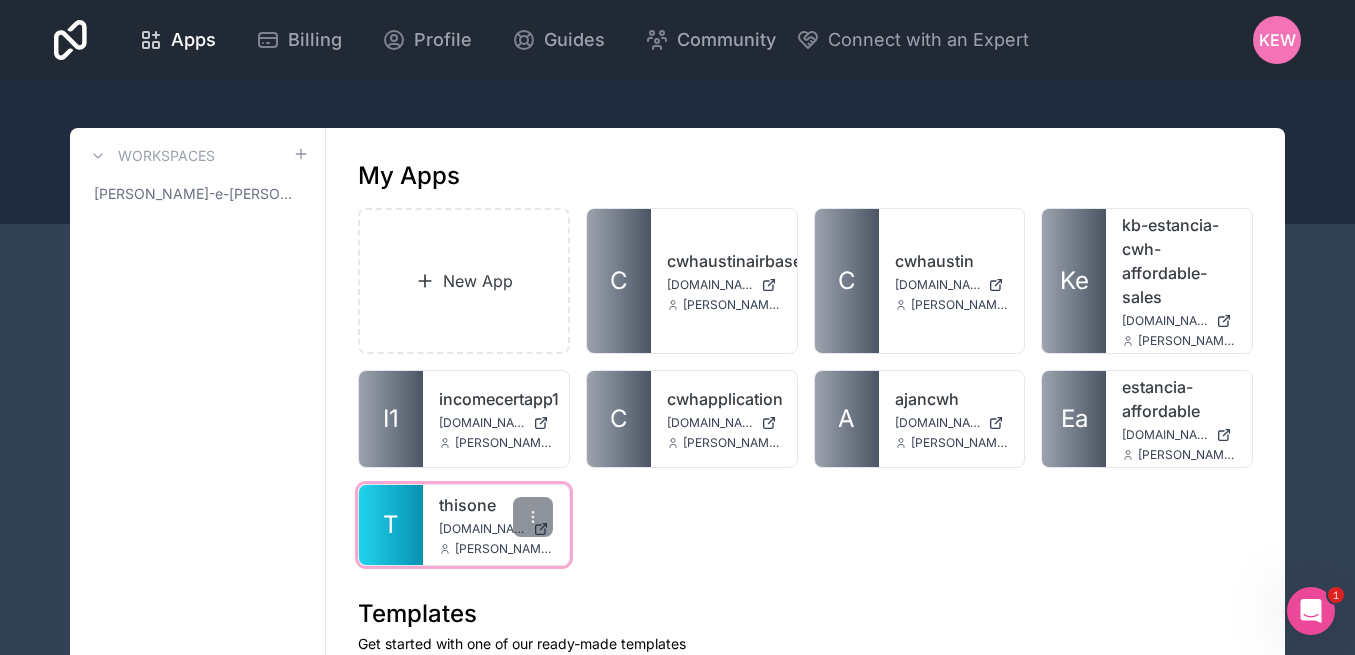click on "thisone" at bounding box center (496, 505) 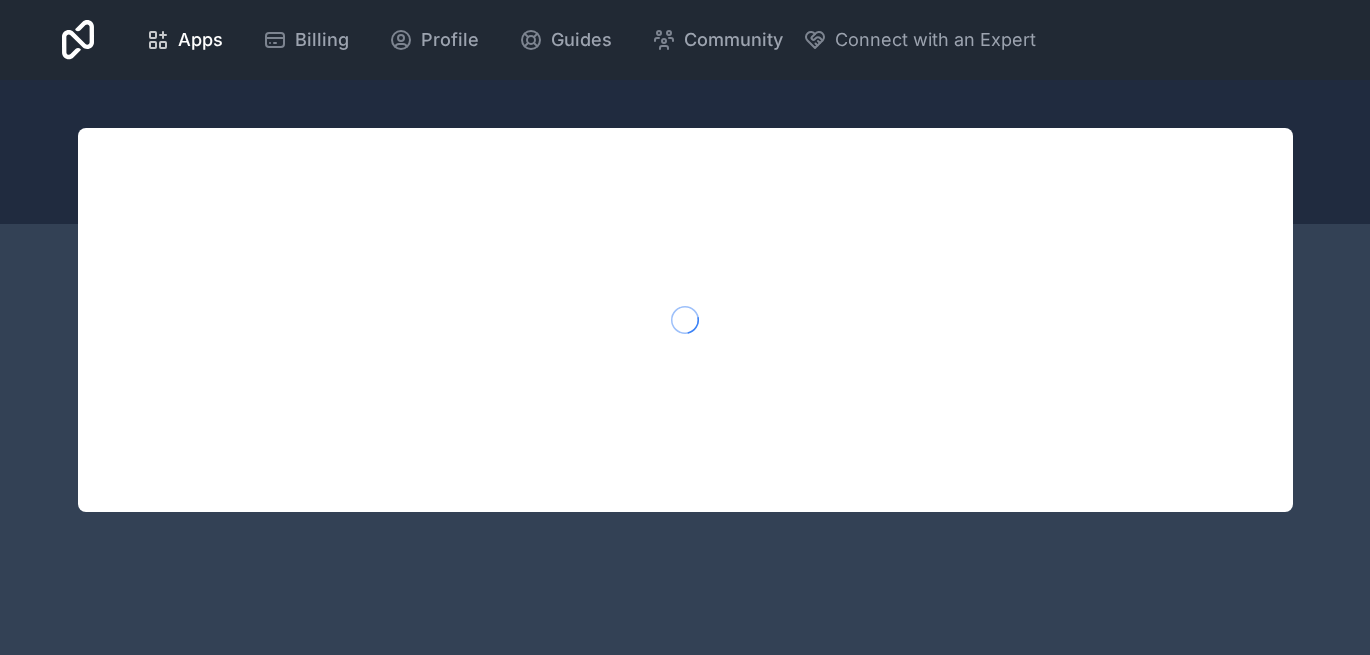 scroll, scrollTop: 0, scrollLeft: 0, axis: both 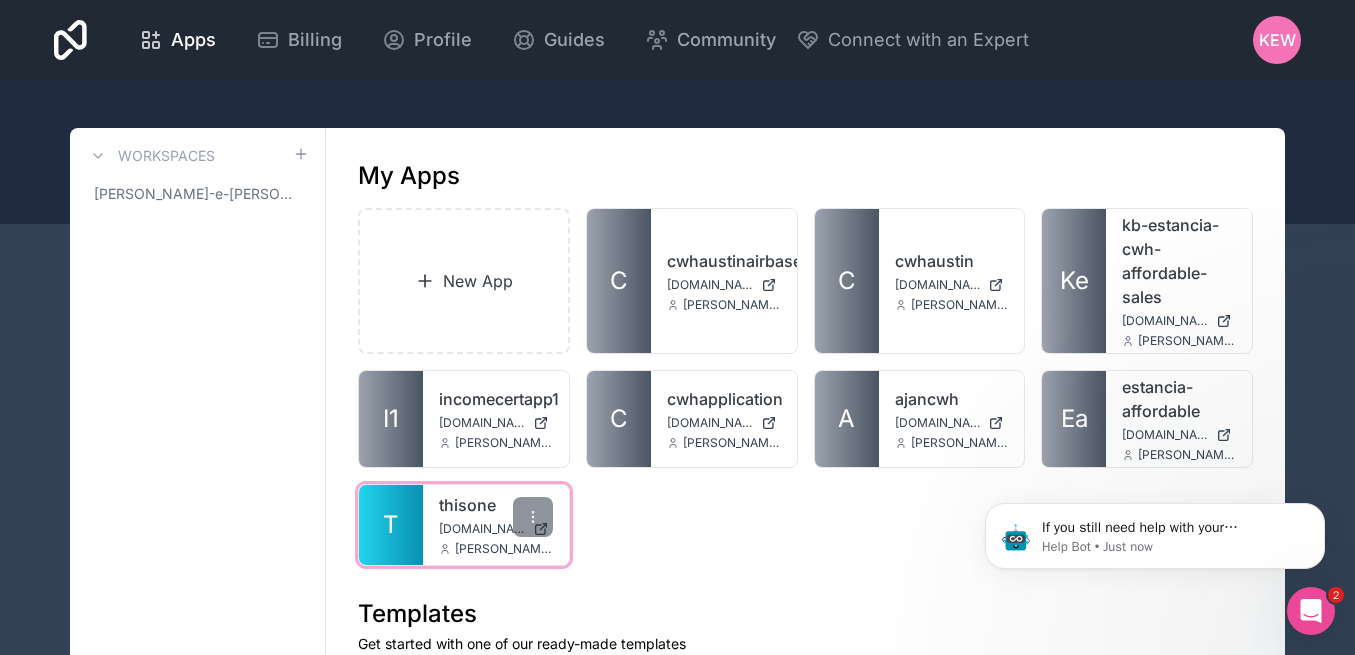 click on "[DOMAIN_NAME]" at bounding box center [482, 529] 